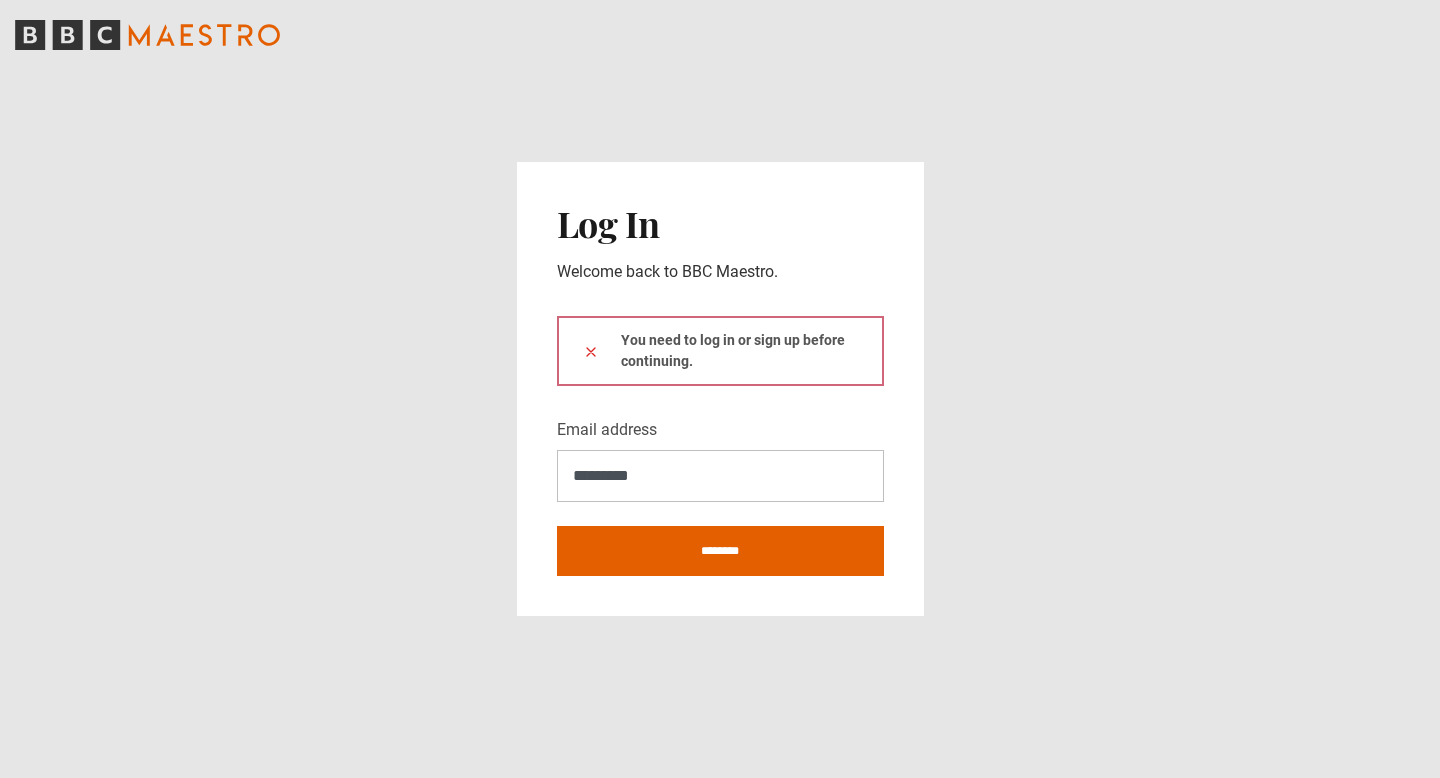 scroll, scrollTop: 0, scrollLeft: 0, axis: both 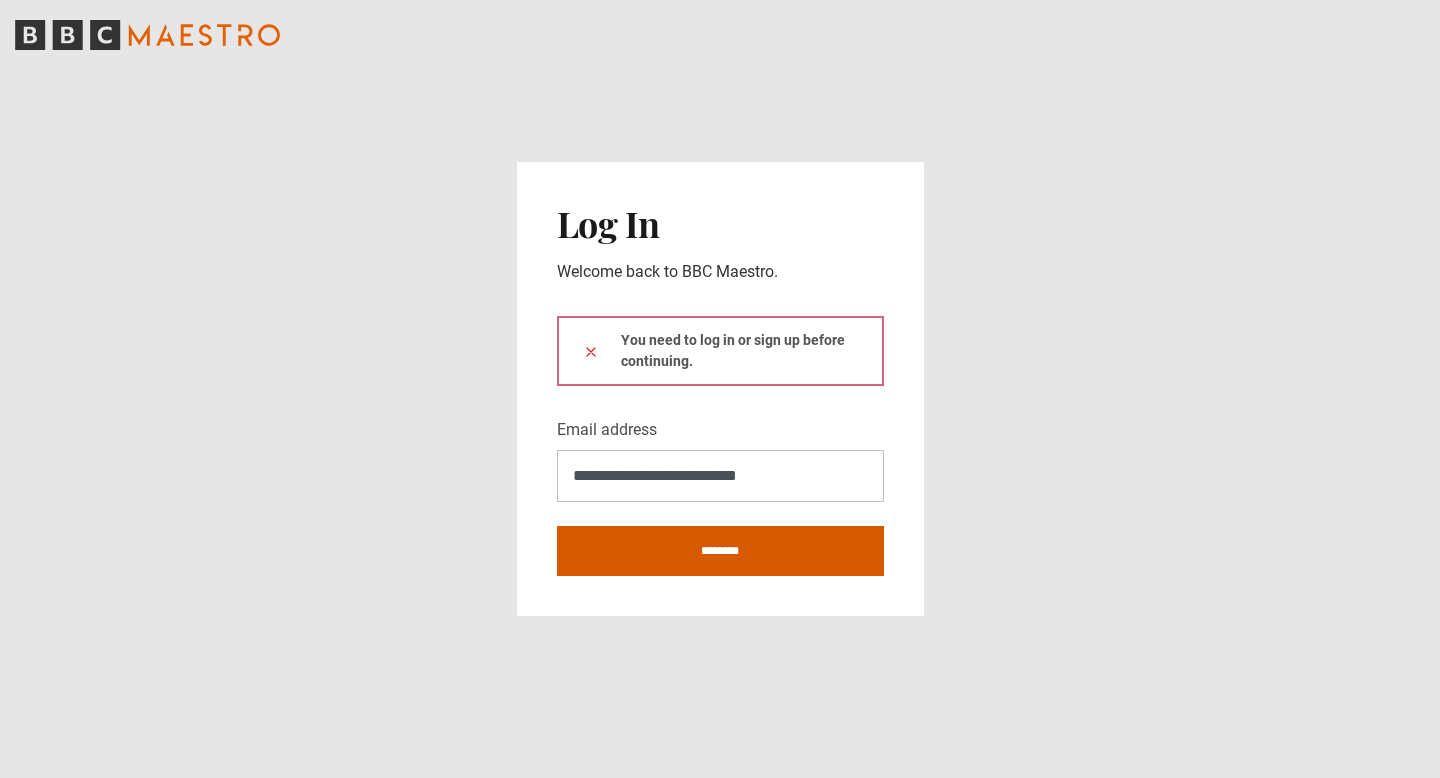 type on "**********" 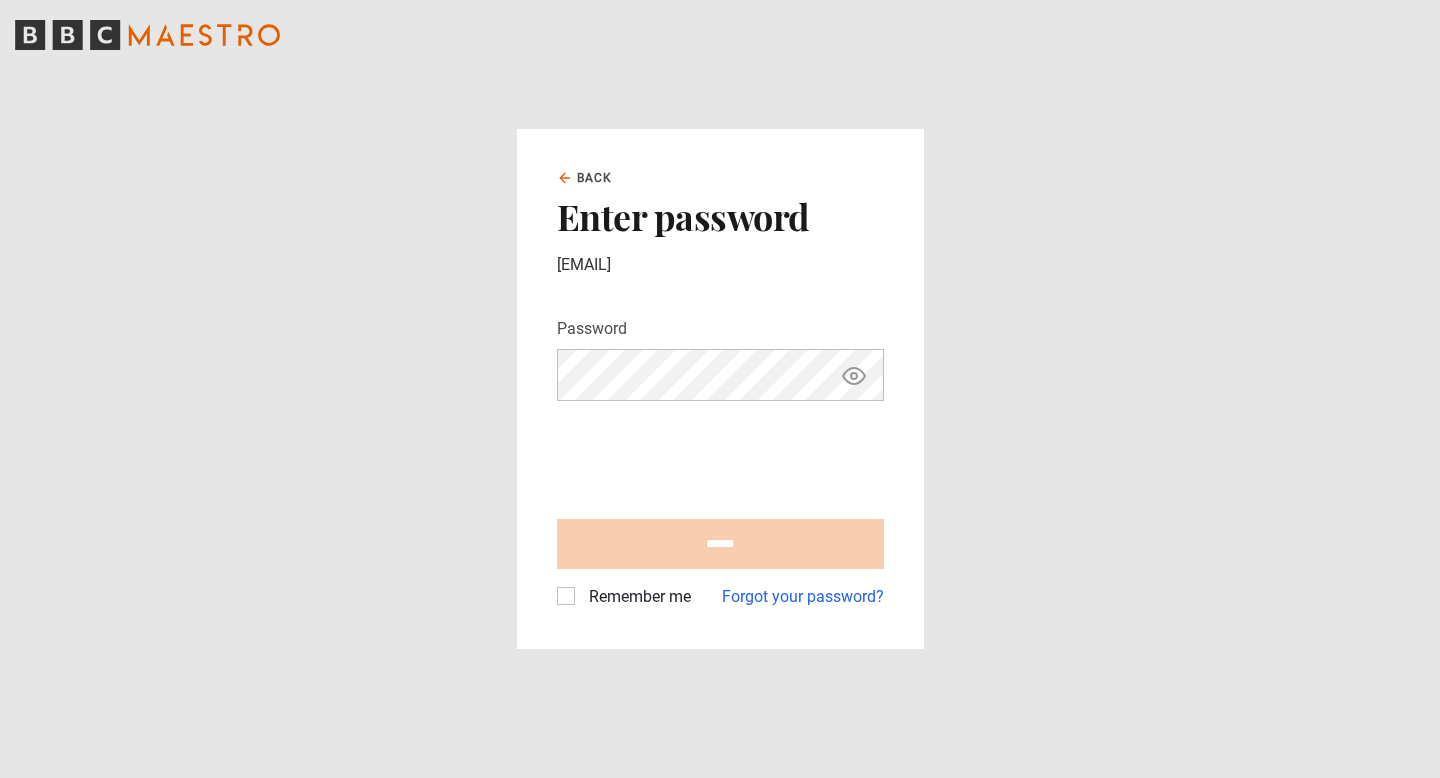 scroll, scrollTop: 0, scrollLeft: 0, axis: both 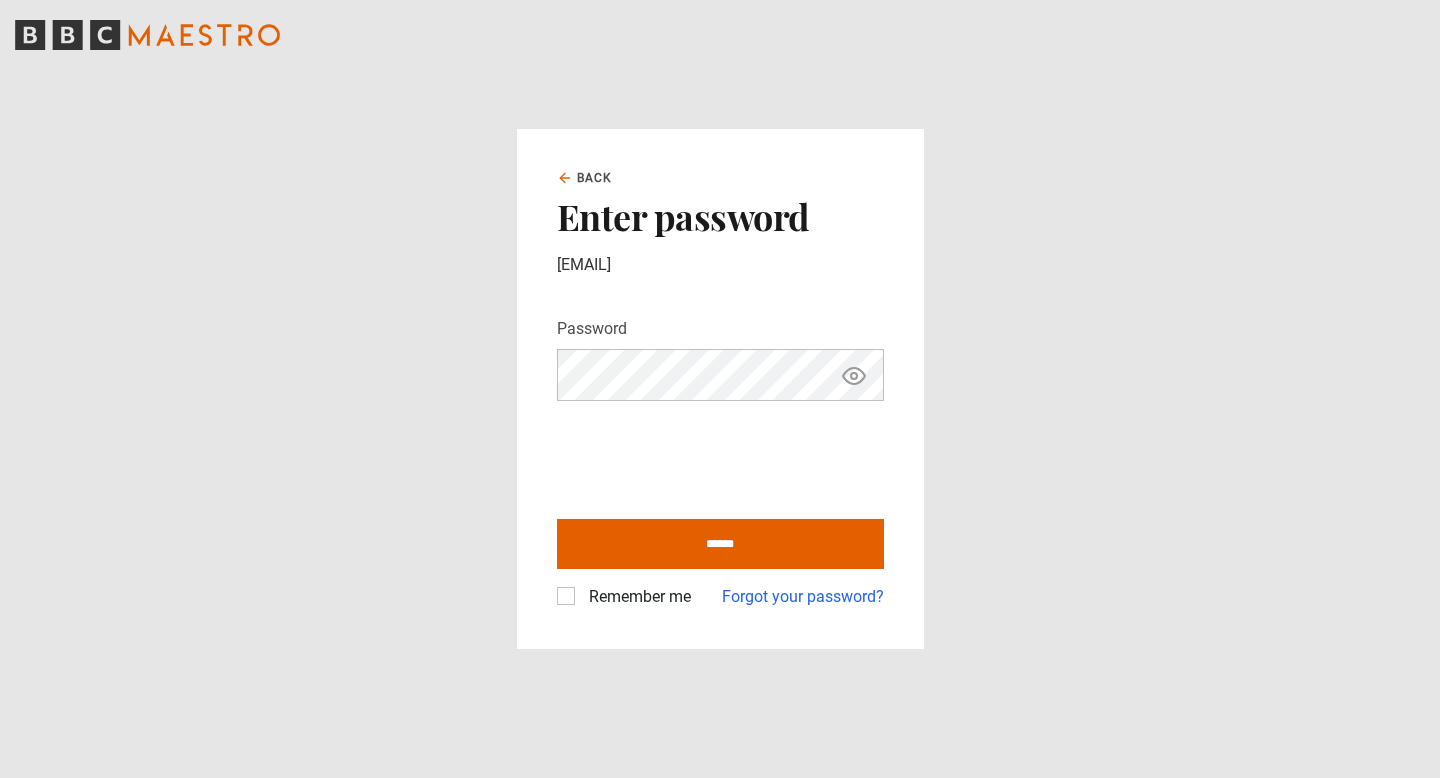 click on "******" at bounding box center (720, 544) 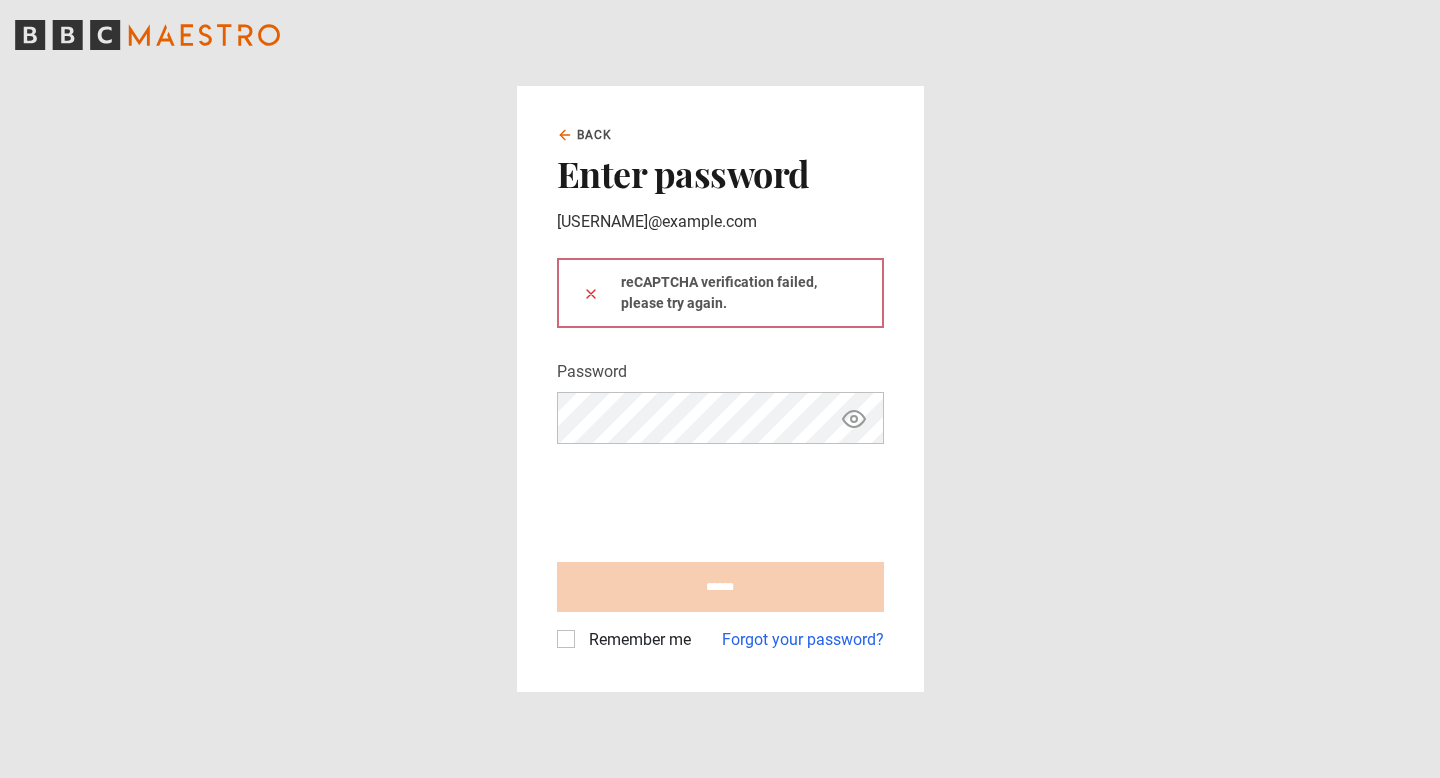scroll, scrollTop: 0, scrollLeft: 0, axis: both 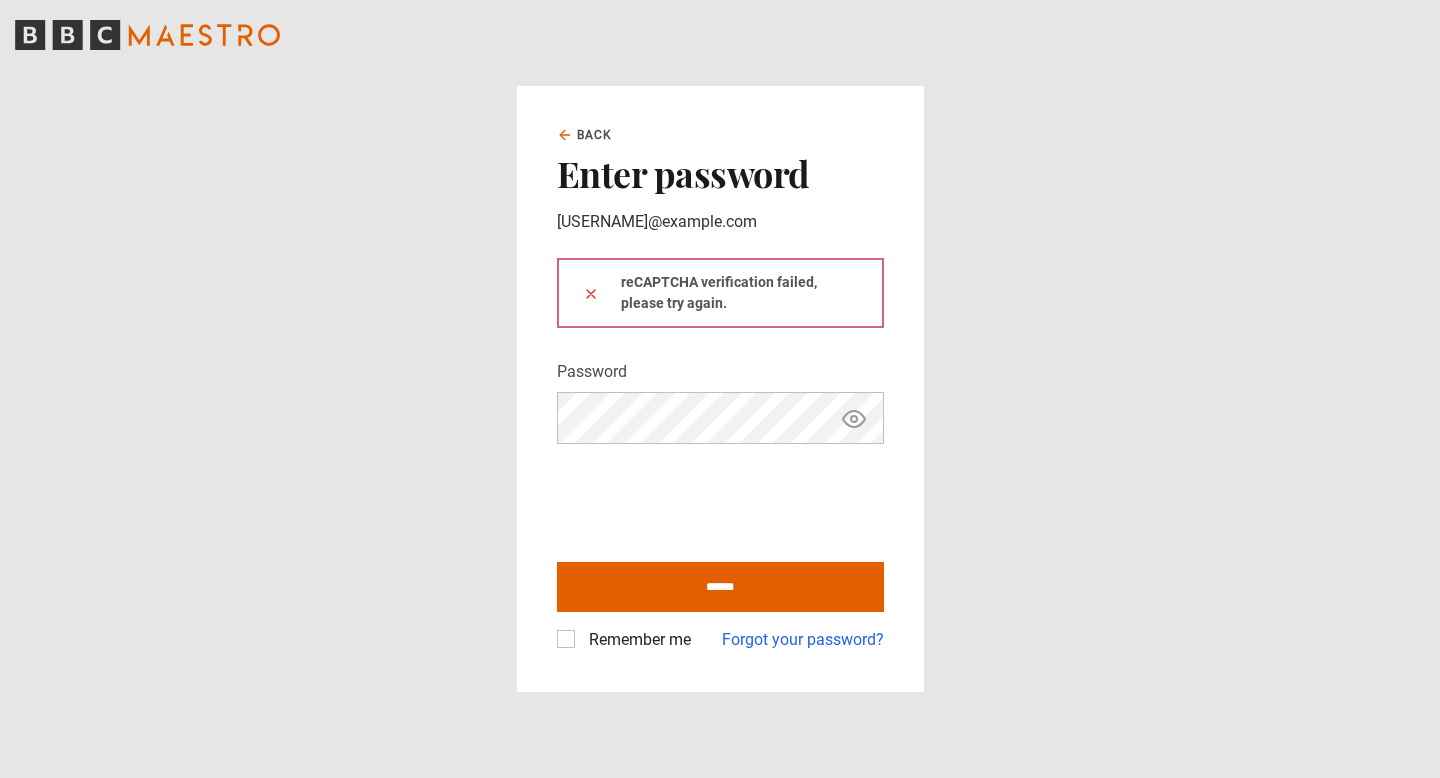 click 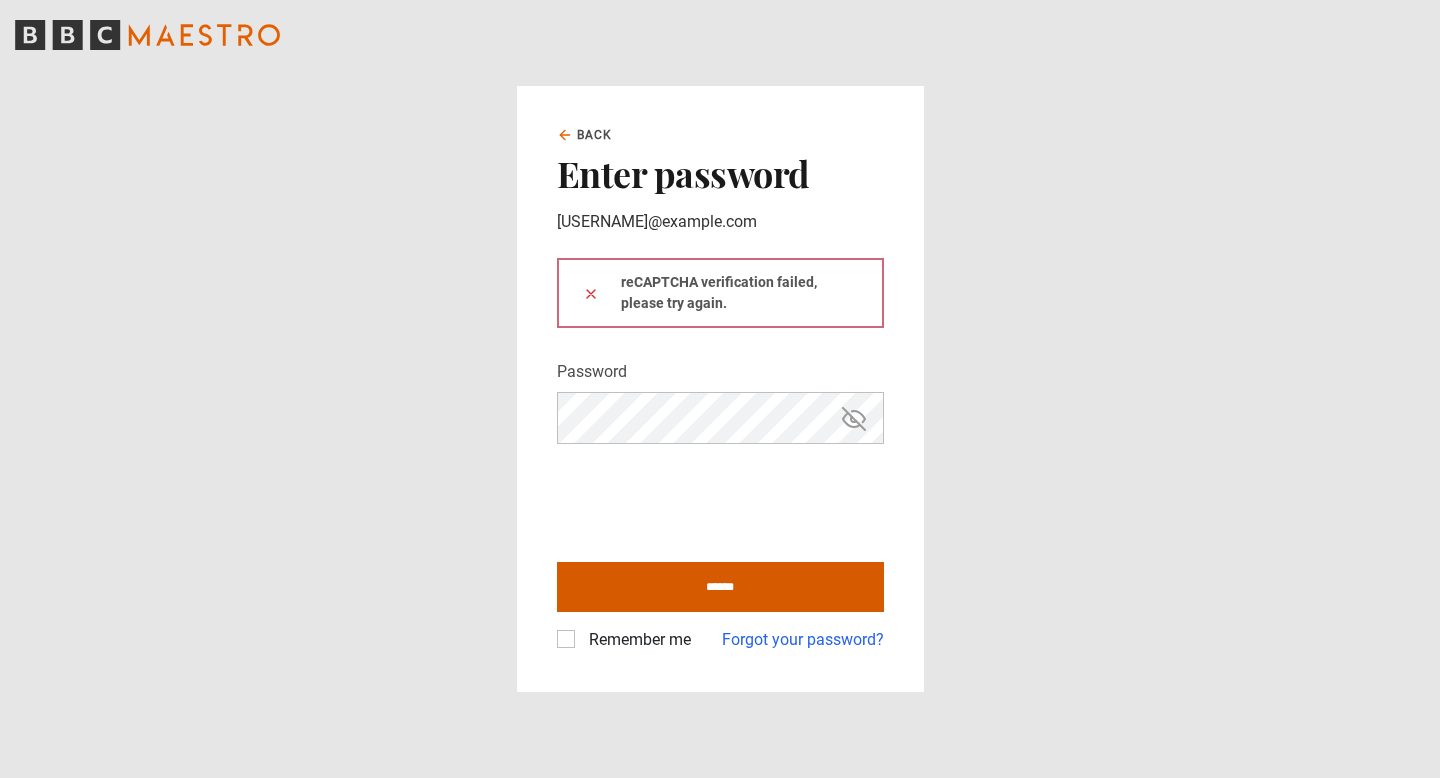 type on "**********" 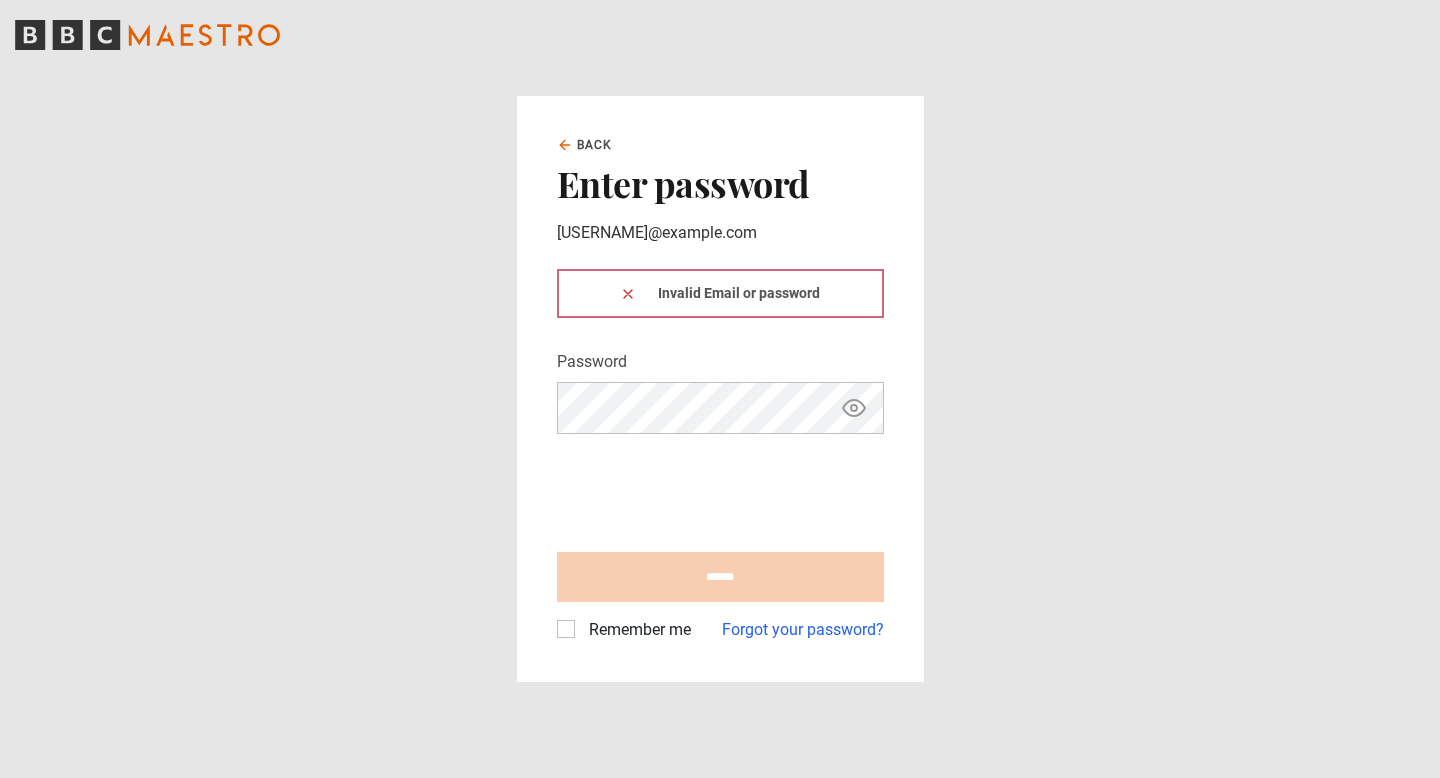 scroll, scrollTop: 0, scrollLeft: 0, axis: both 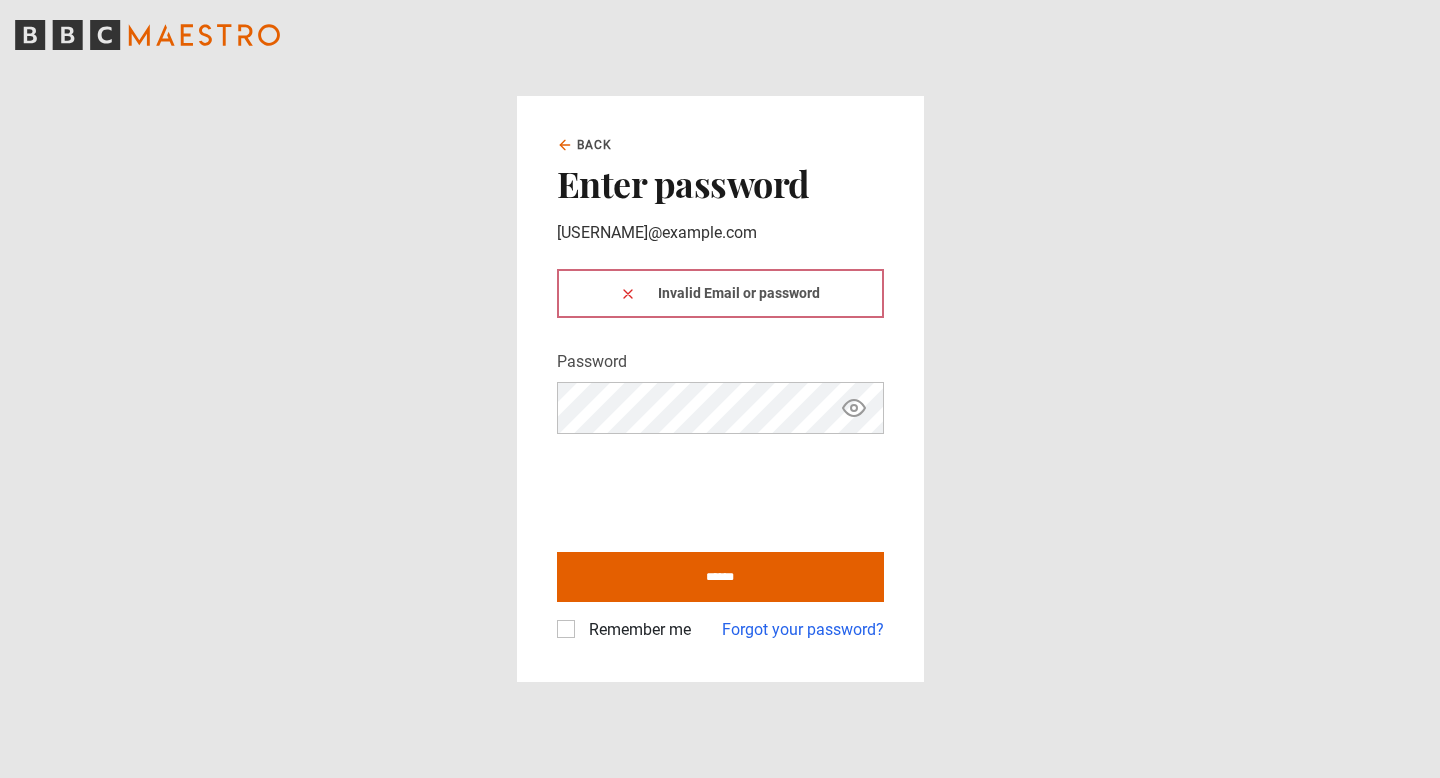 click 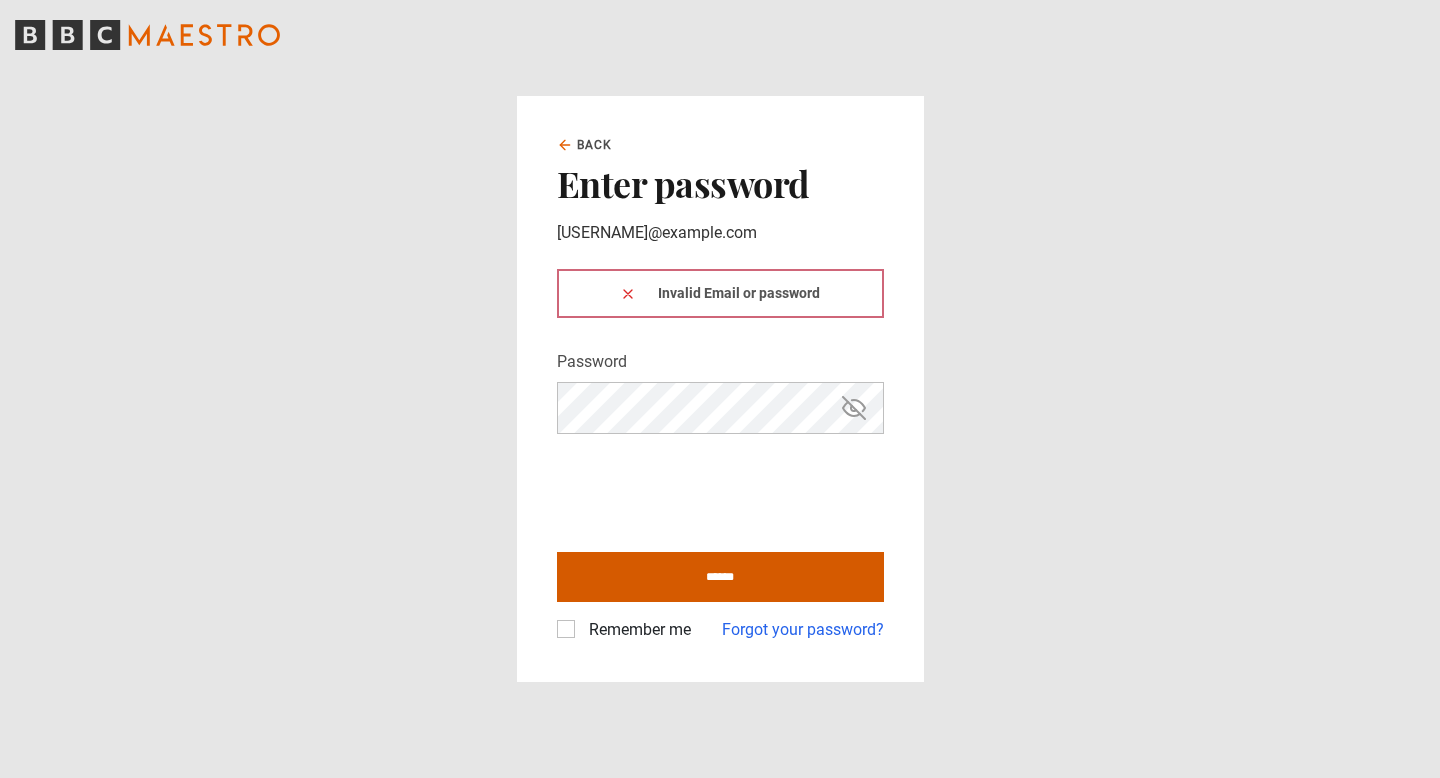 click on "******" at bounding box center [720, 577] 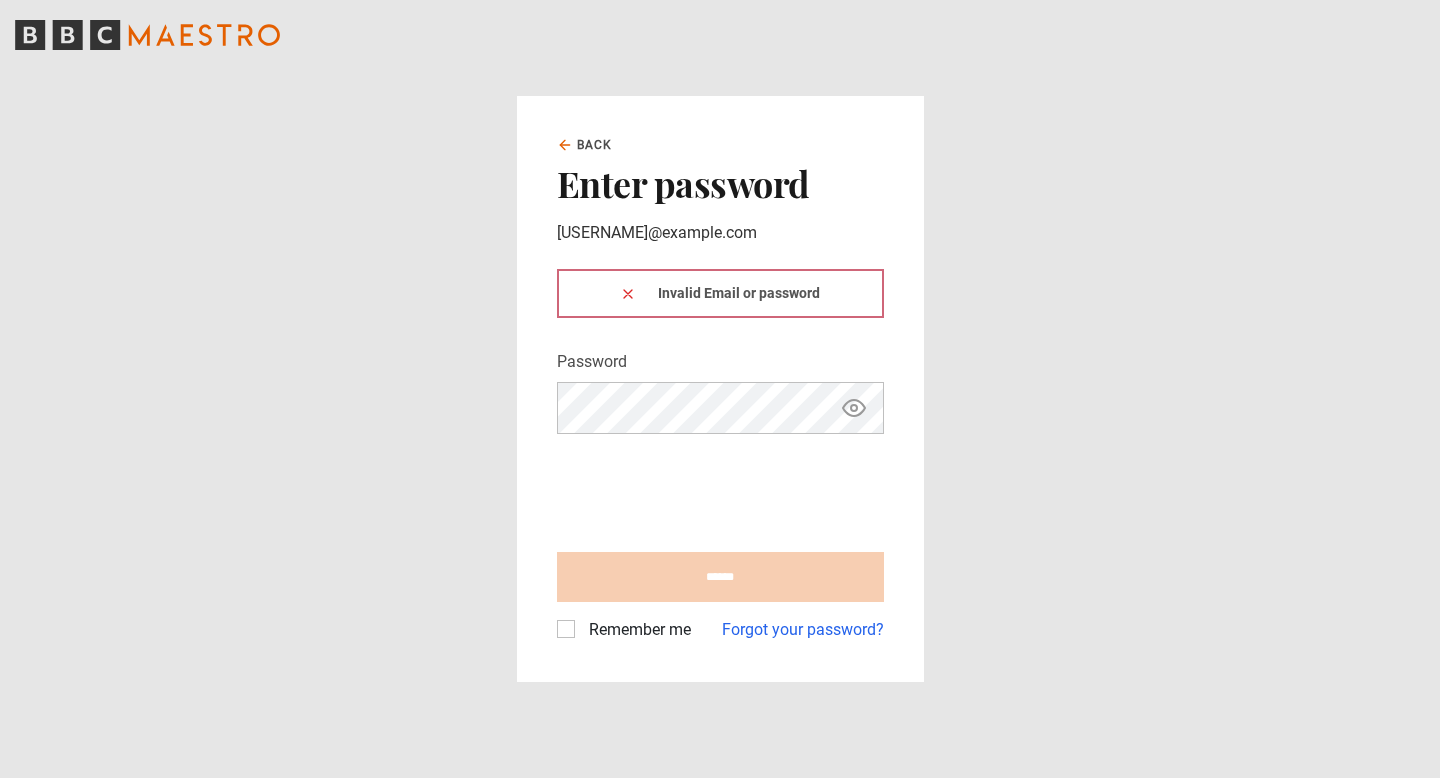 scroll, scrollTop: 0, scrollLeft: 0, axis: both 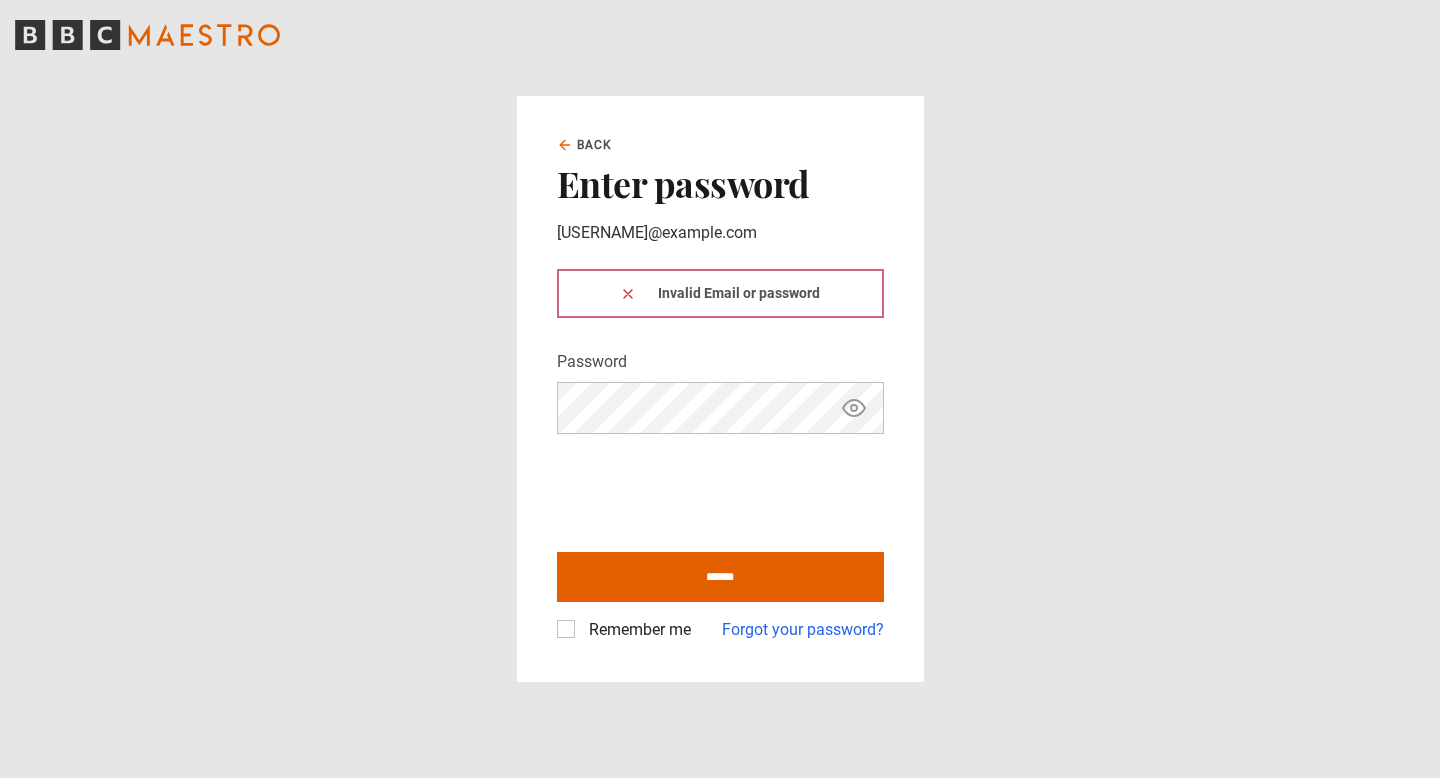 click 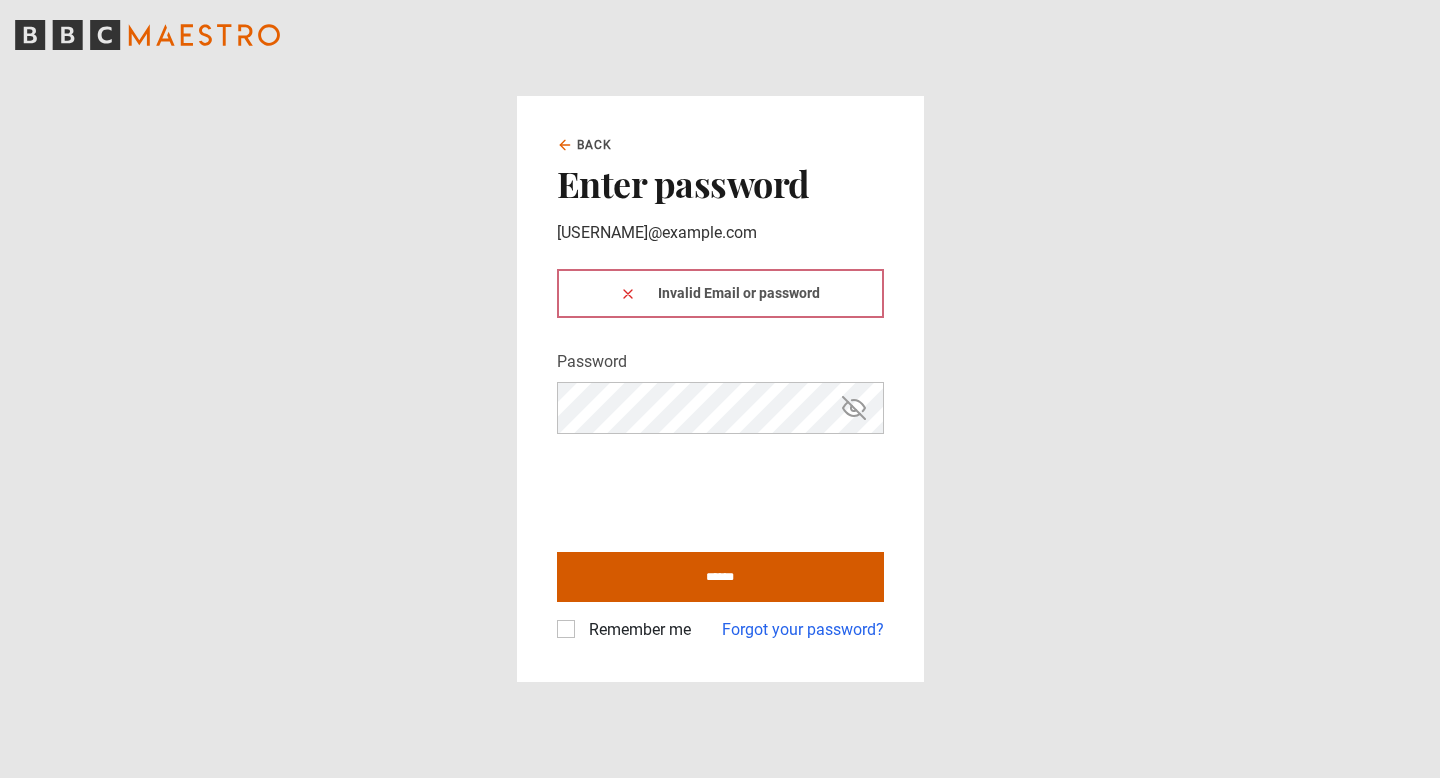 click on "******" at bounding box center (720, 577) 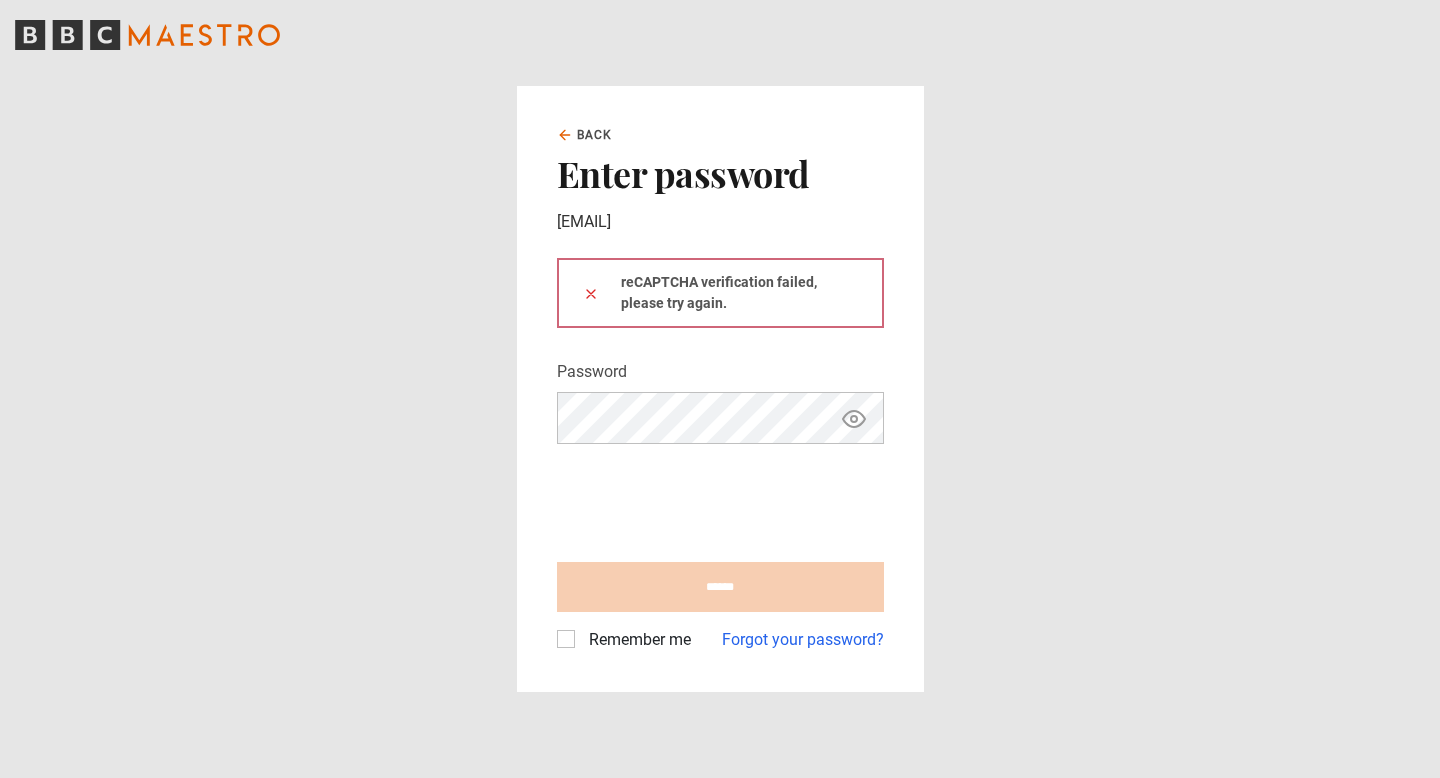 scroll, scrollTop: 0, scrollLeft: 0, axis: both 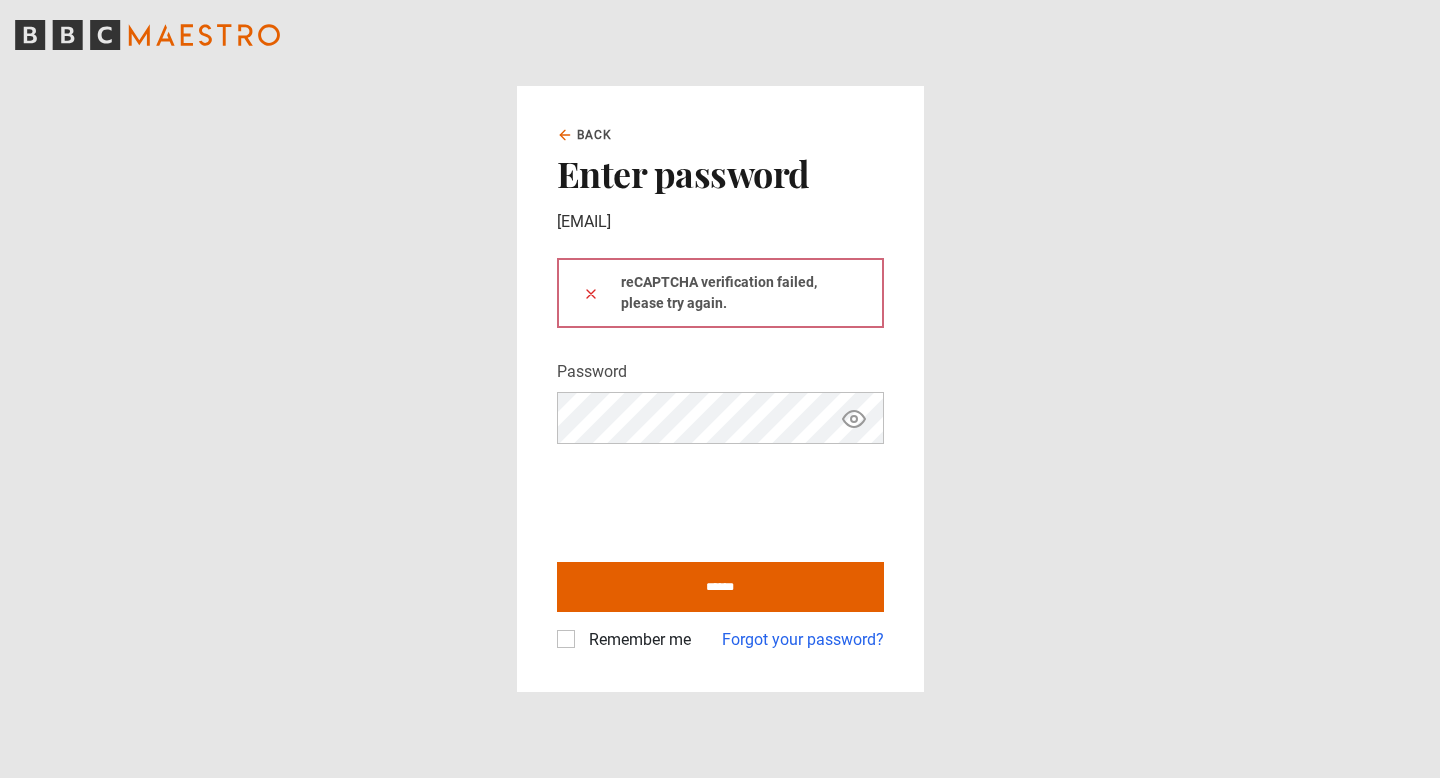 click 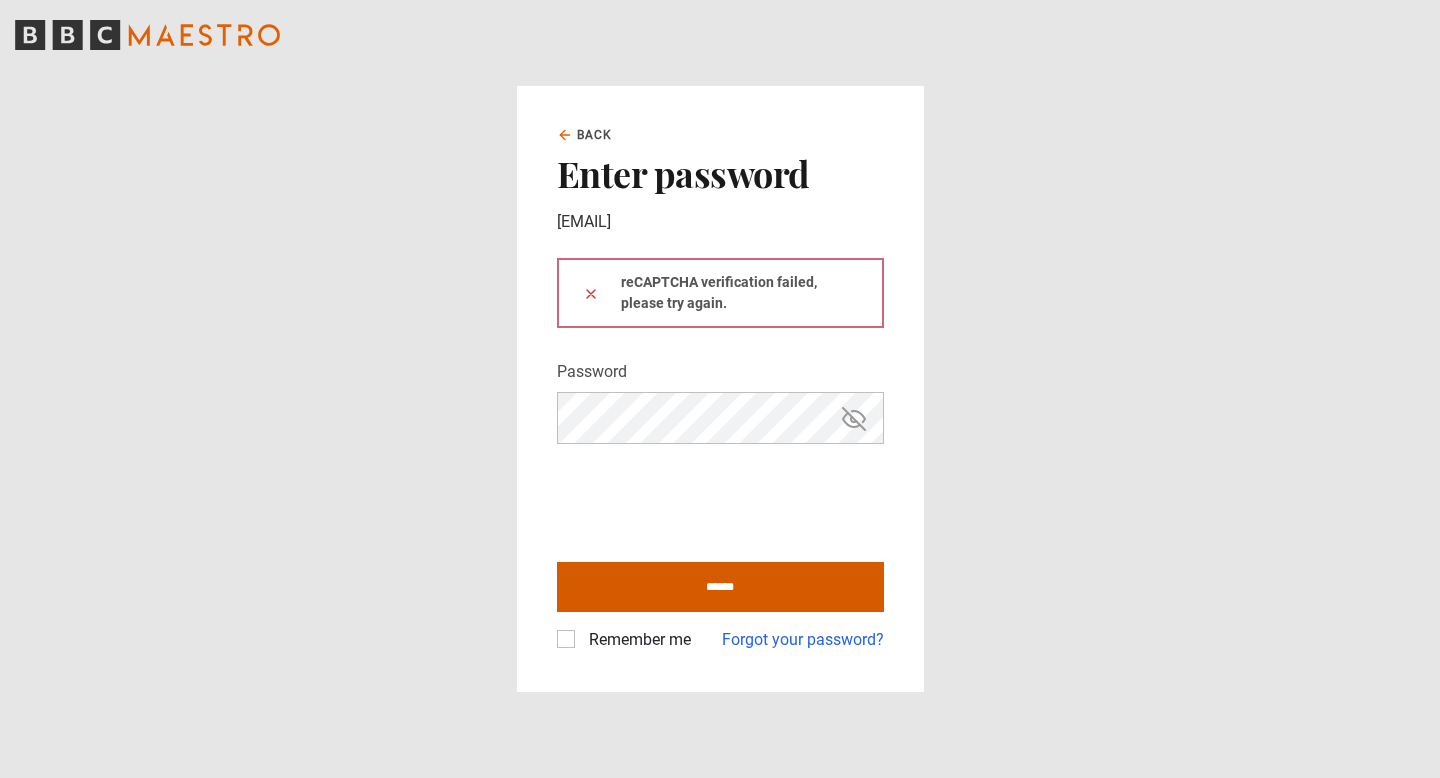 click on "******" at bounding box center (720, 587) 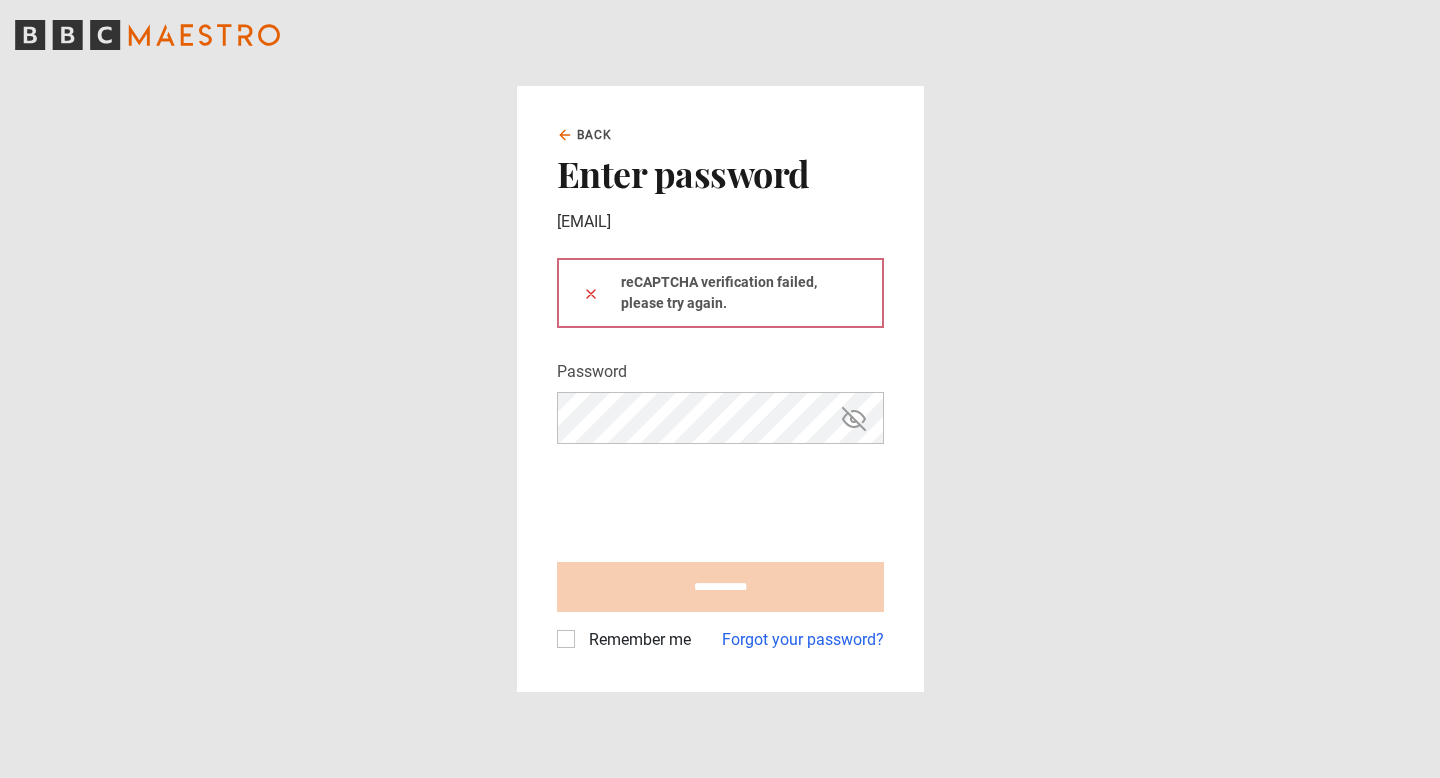type on "**********" 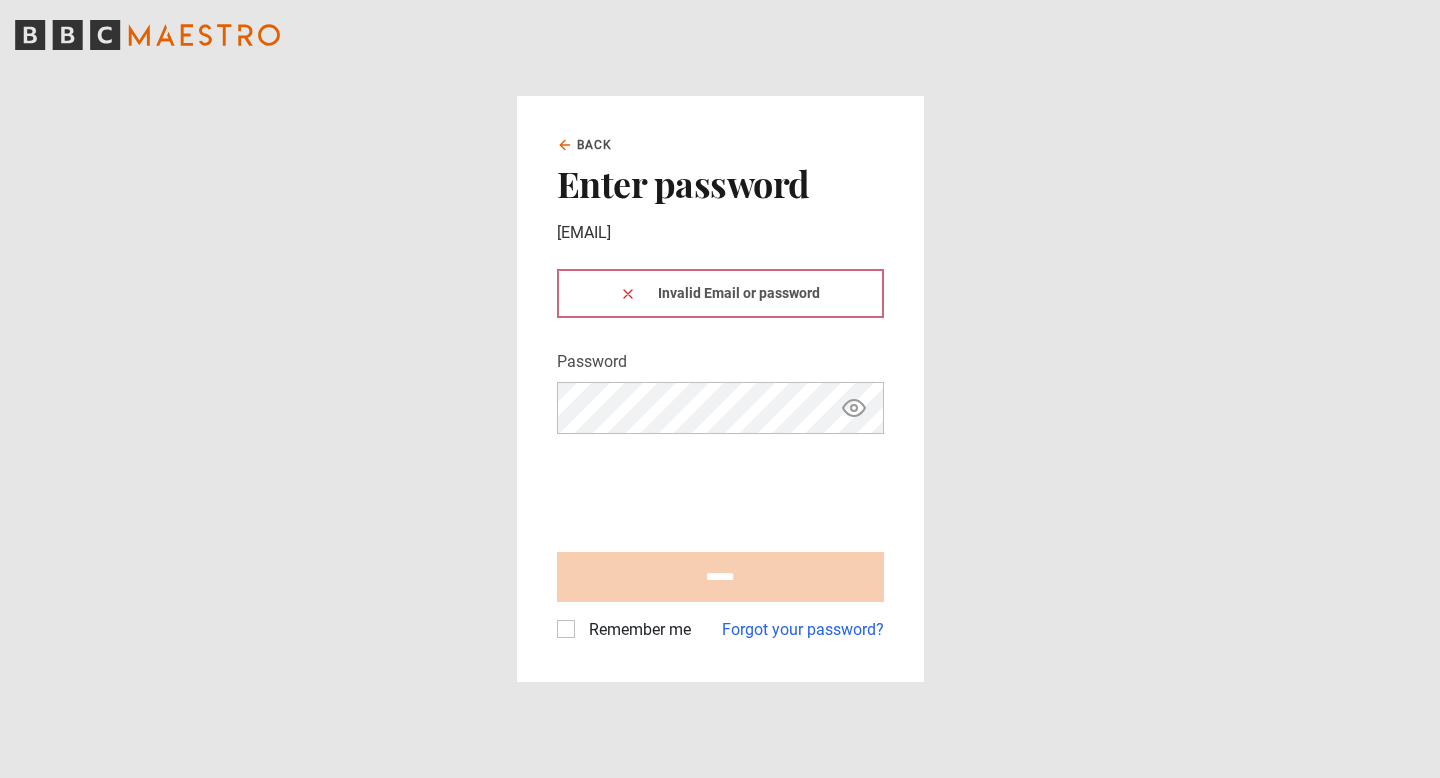 scroll, scrollTop: 0, scrollLeft: 0, axis: both 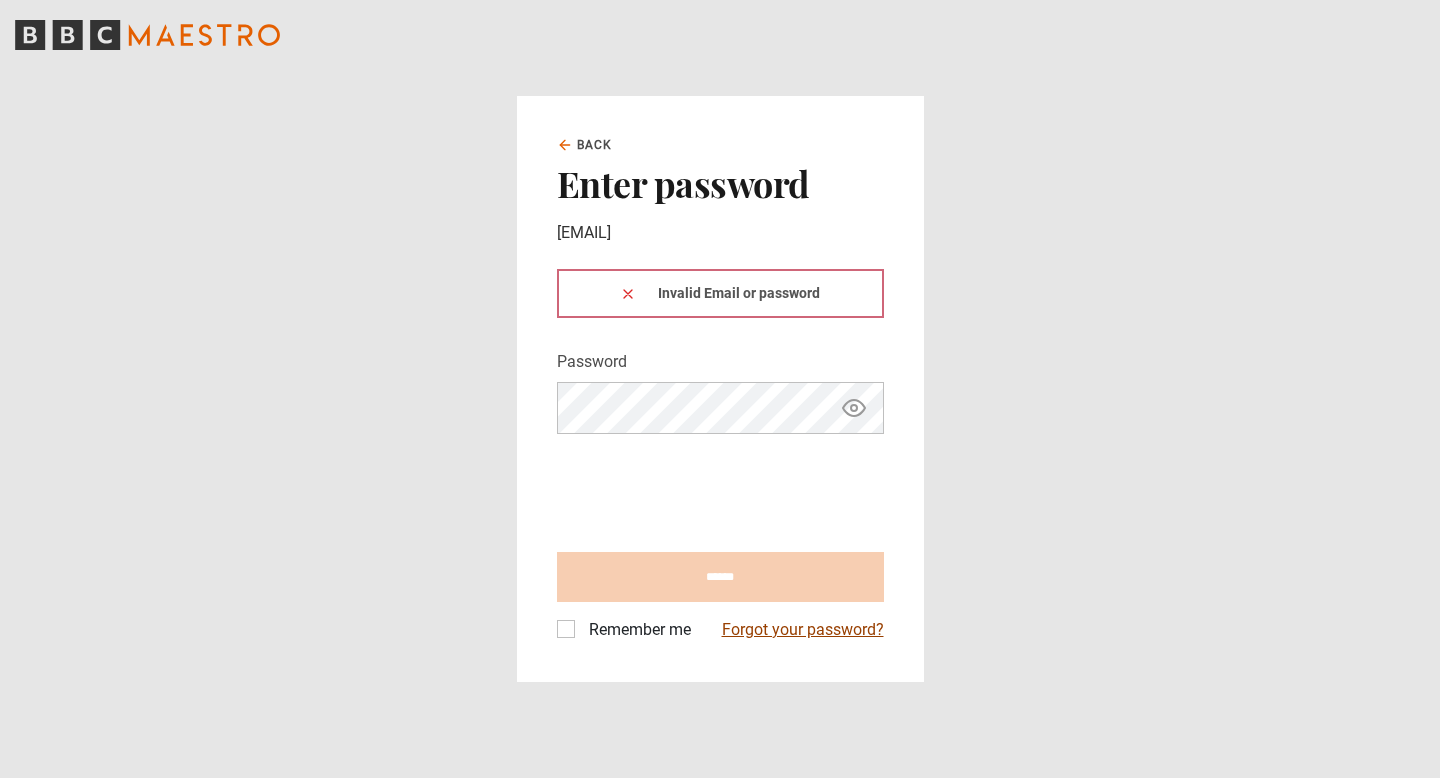 click on "Forgot your password?" at bounding box center (803, 630) 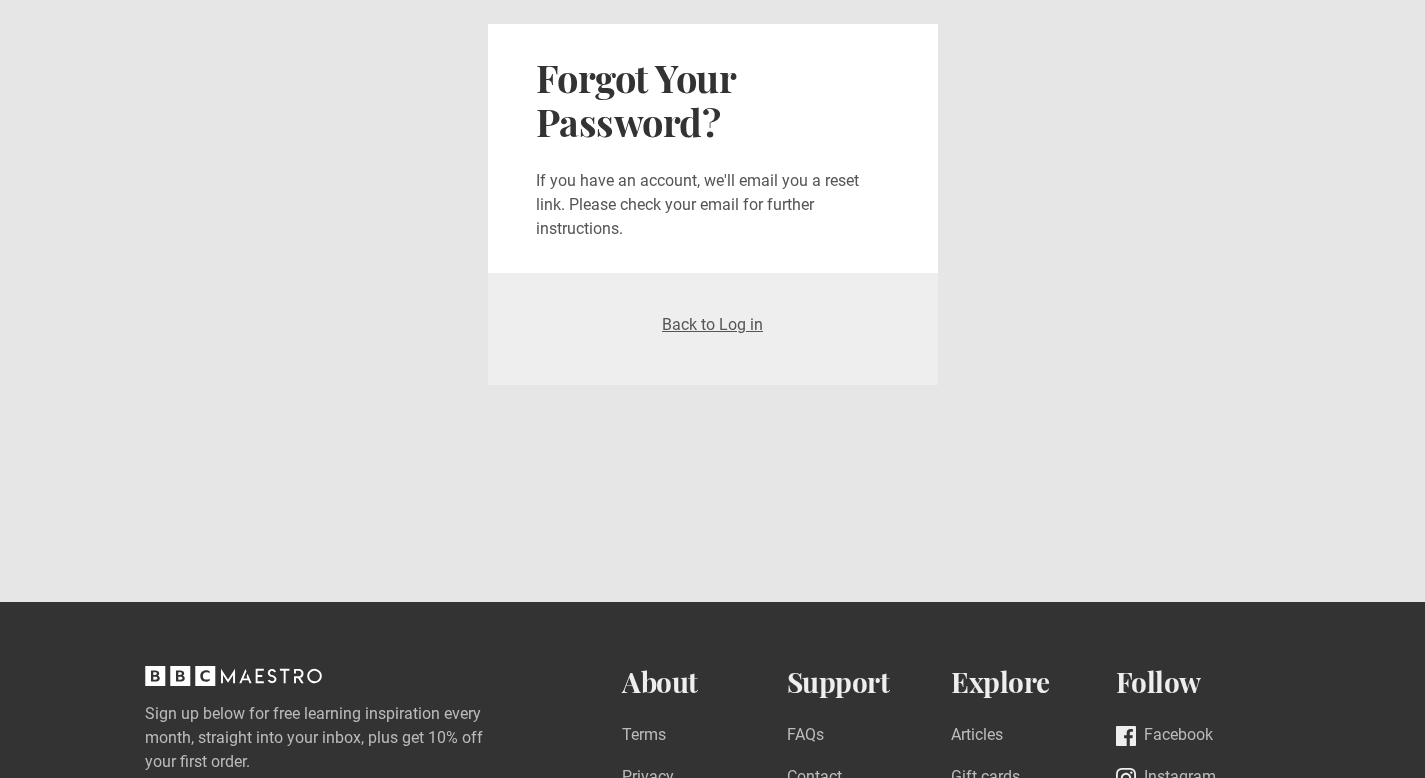 scroll, scrollTop: 0, scrollLeft: 0, axis: both 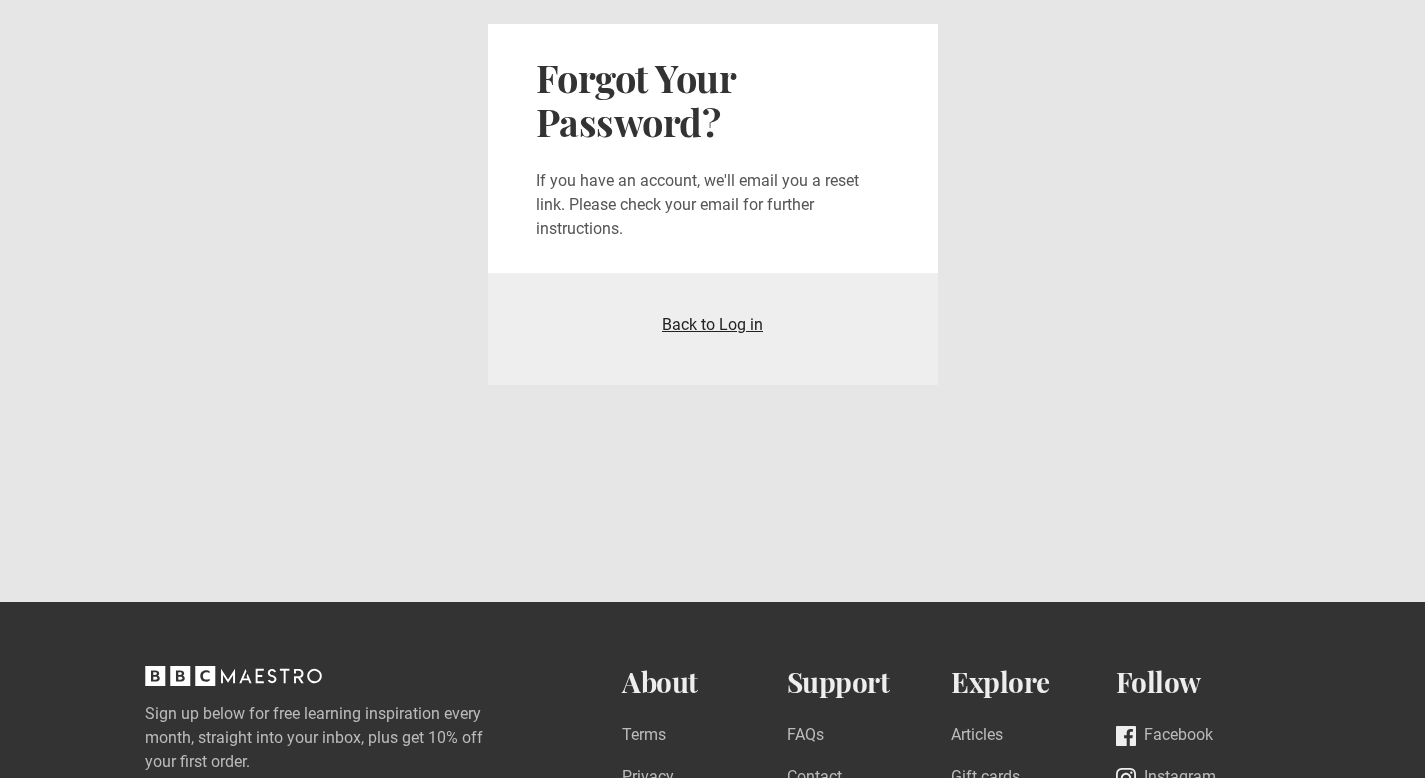 click on "Back to Log in" at bounding box center (712, 324) 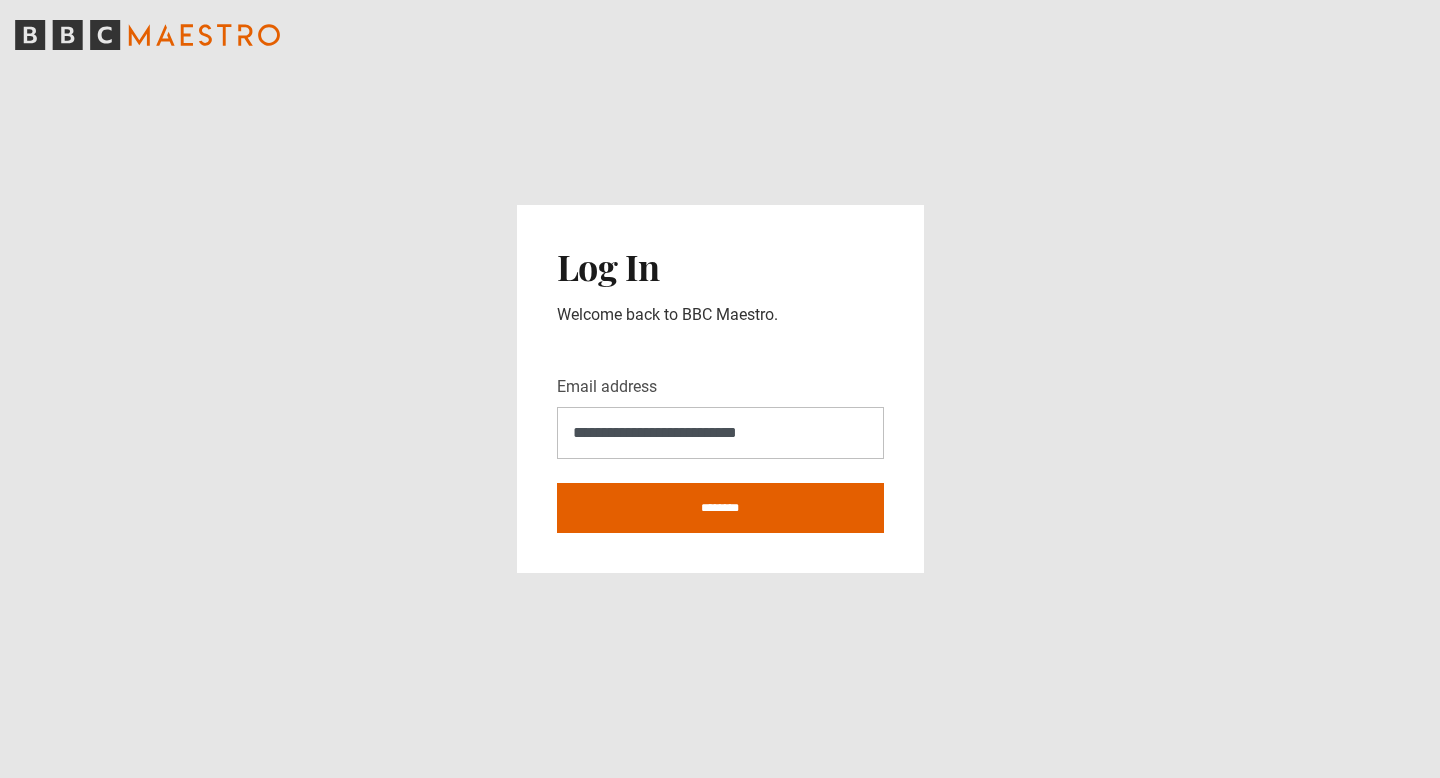 scroll, scrollTop: 0, scrollLeft: 0, axis: both 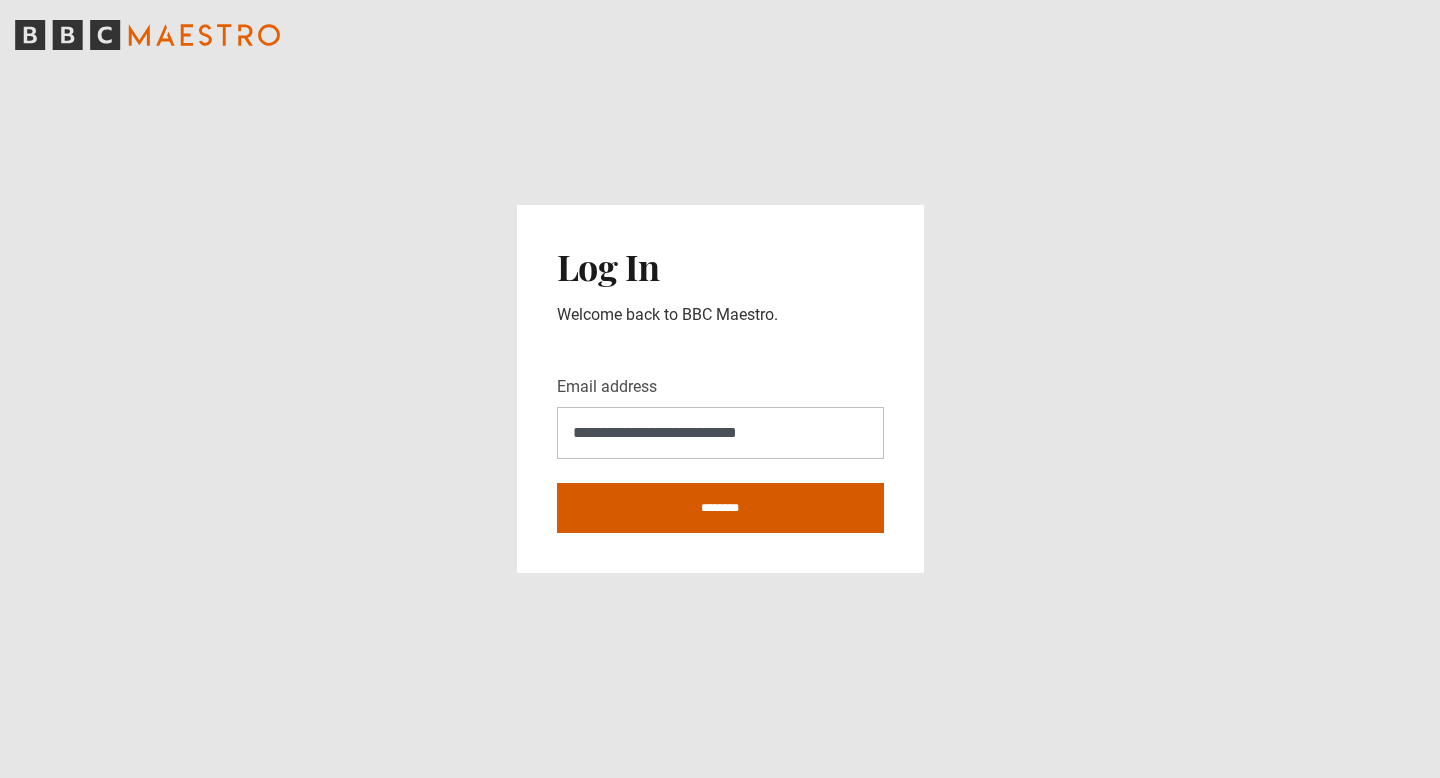 click on "********" at bounding box center [720, 508] 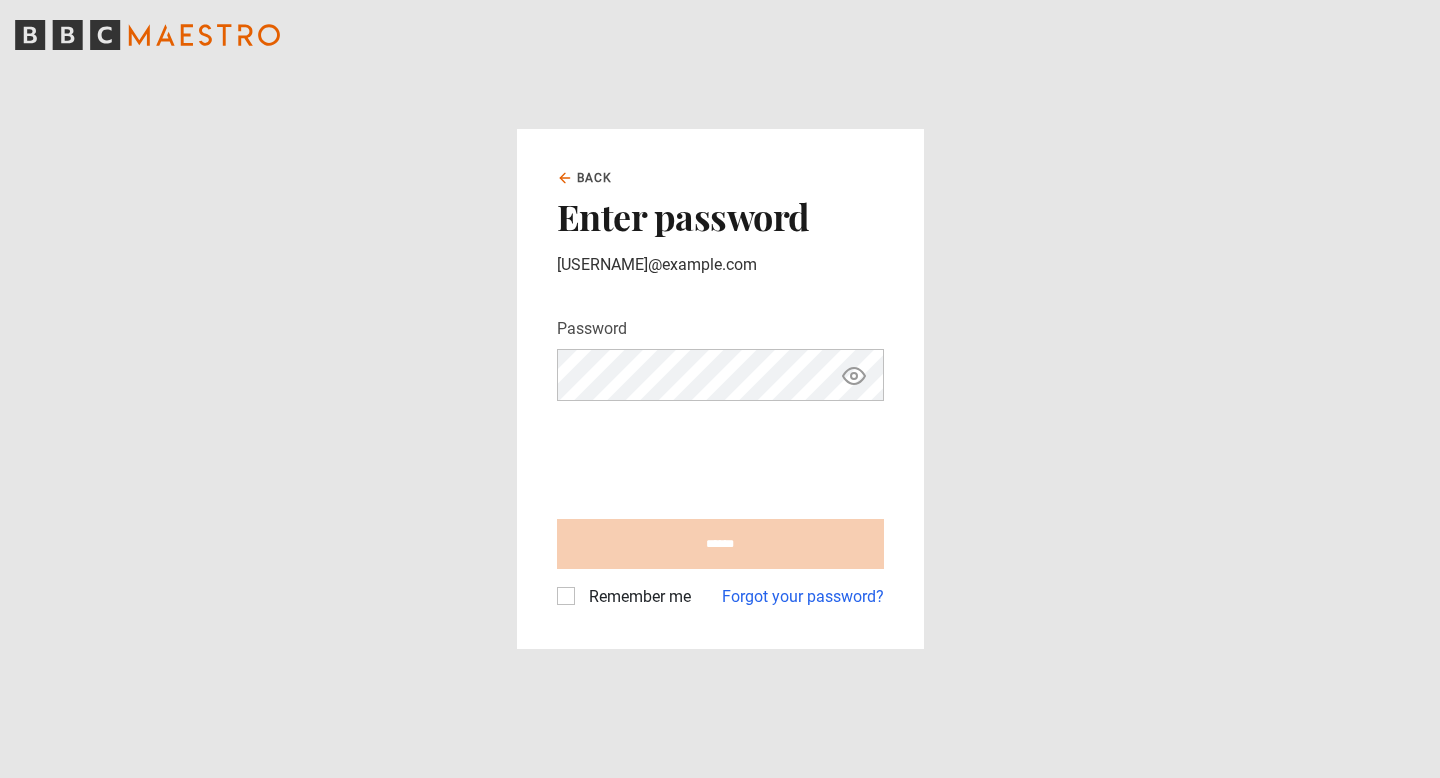 scroll, scrollTop: 0, scrollLeft: 0, axis: both 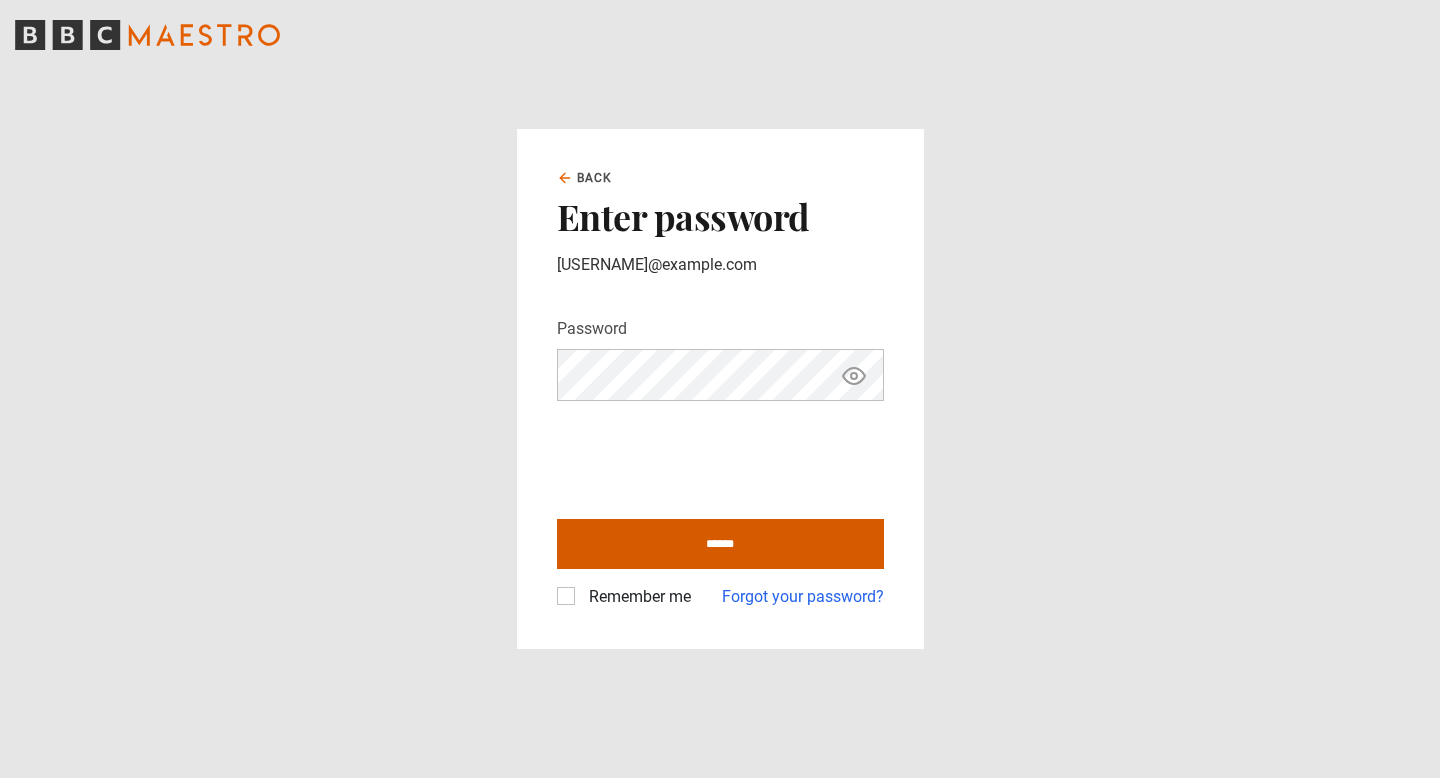 click on "******" at bounding box center (720, 544) 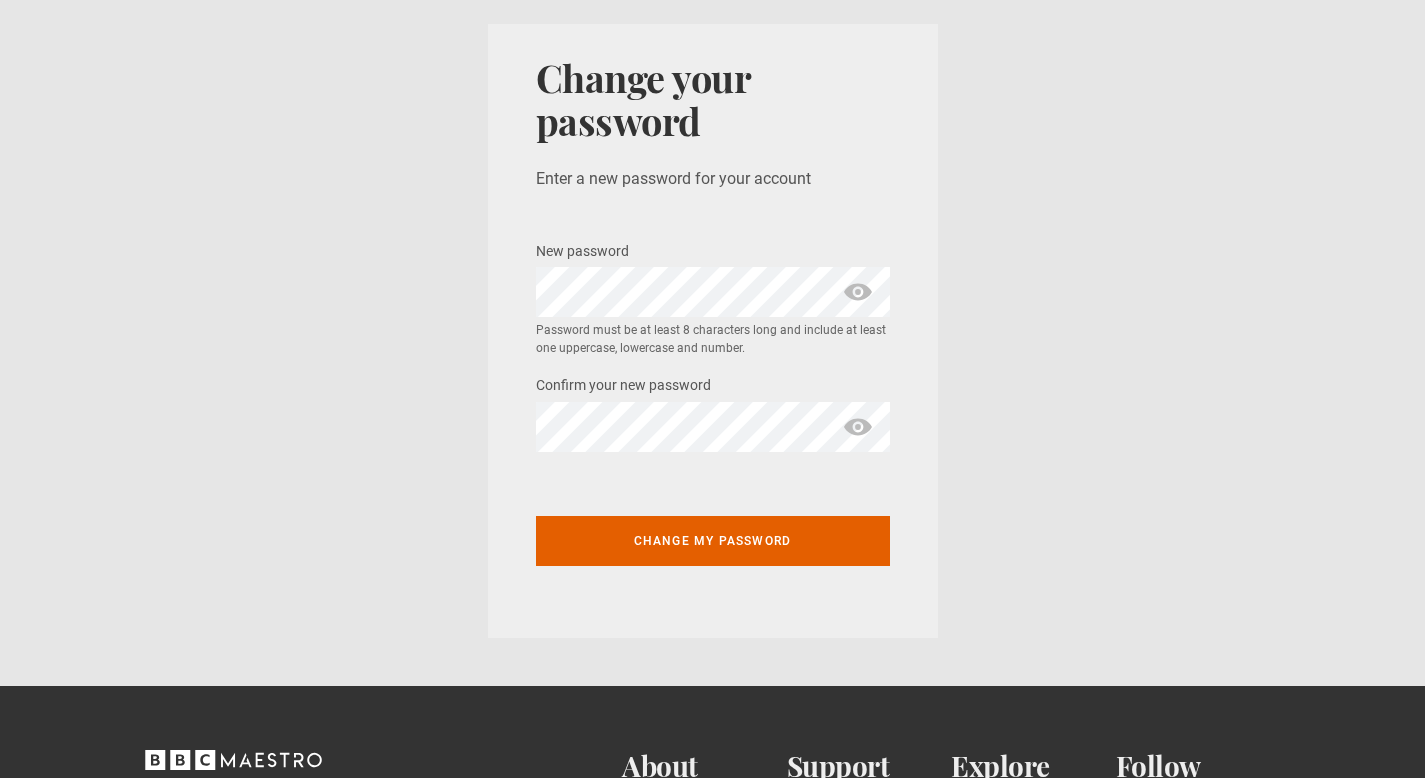 scroll, scrollTop: 0, scrollLeft: 0, axis: both 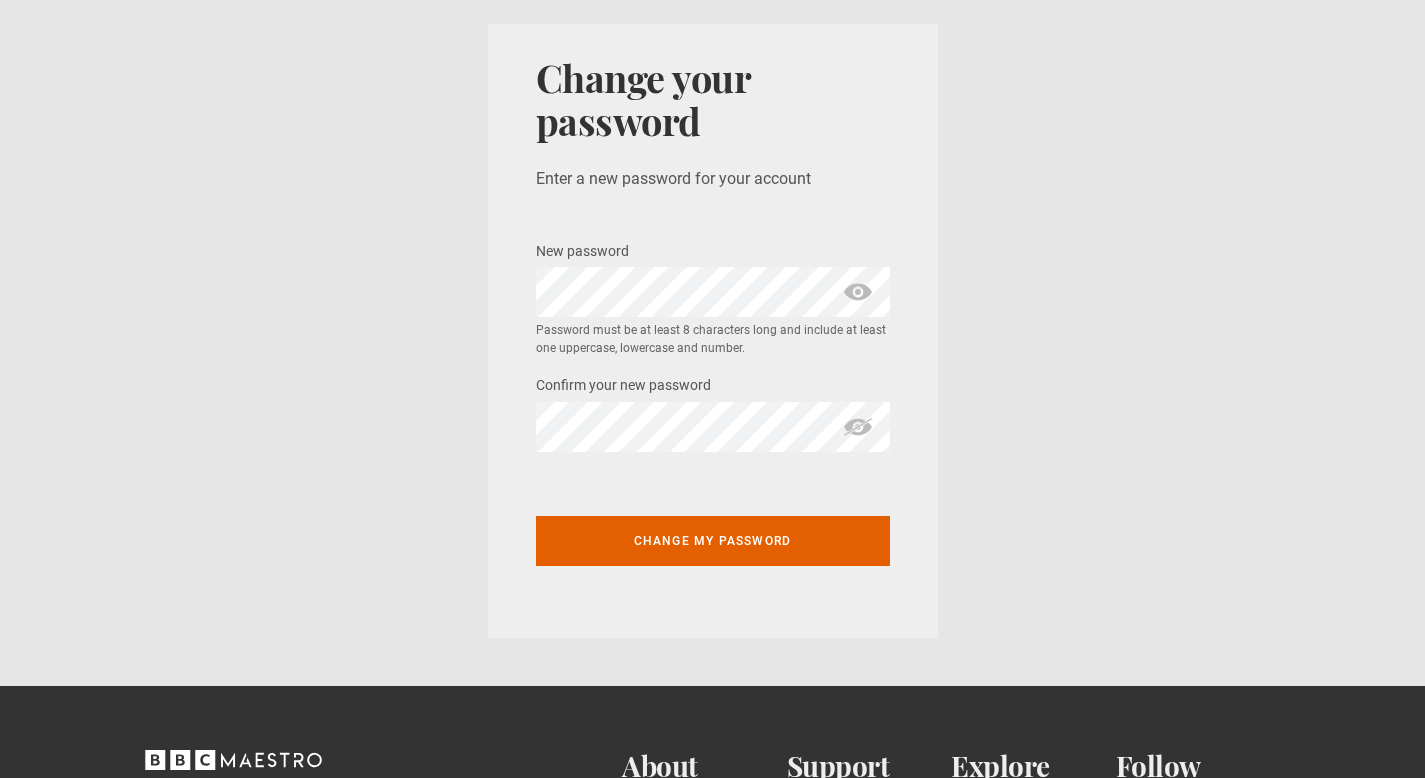 click at bounding box center [858, 292] 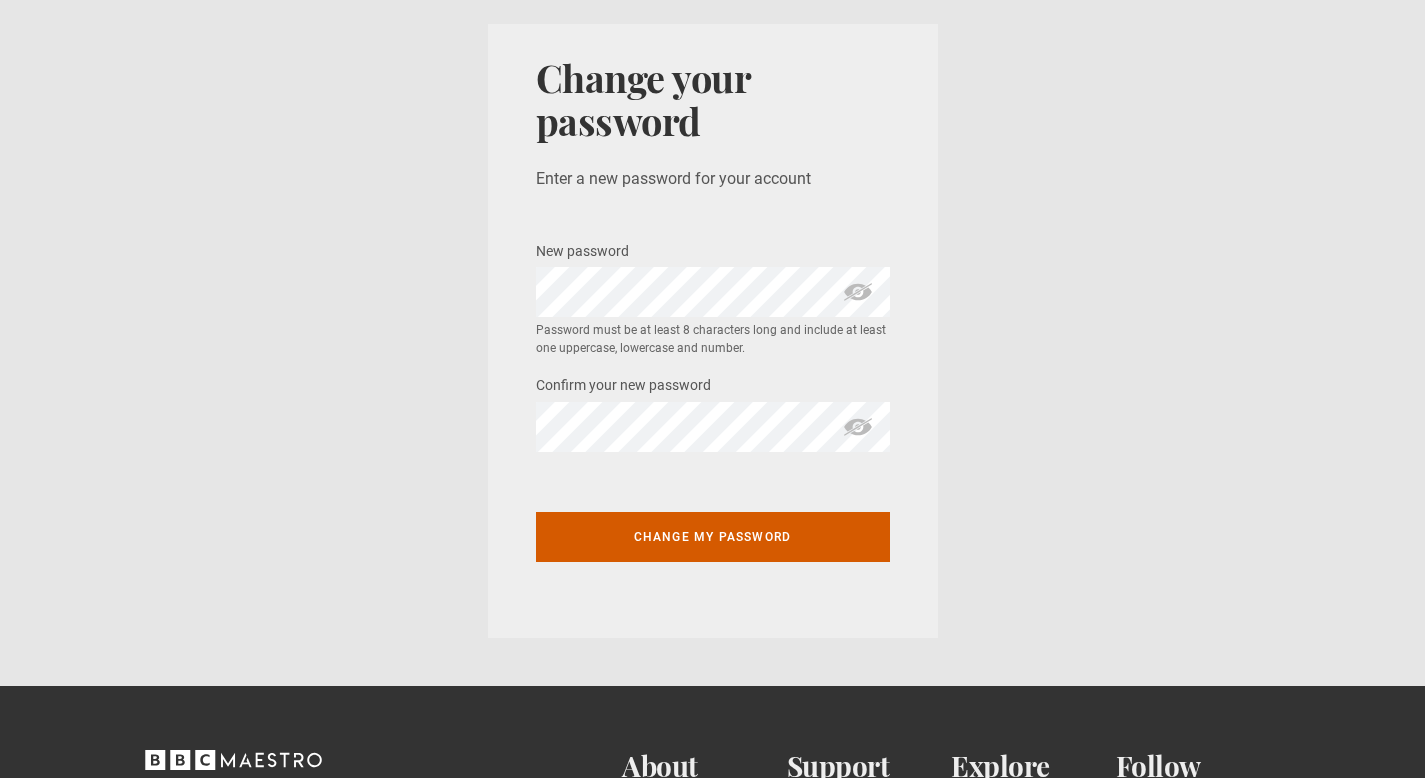 click on "Change my password" at bounding box center [713, 537] 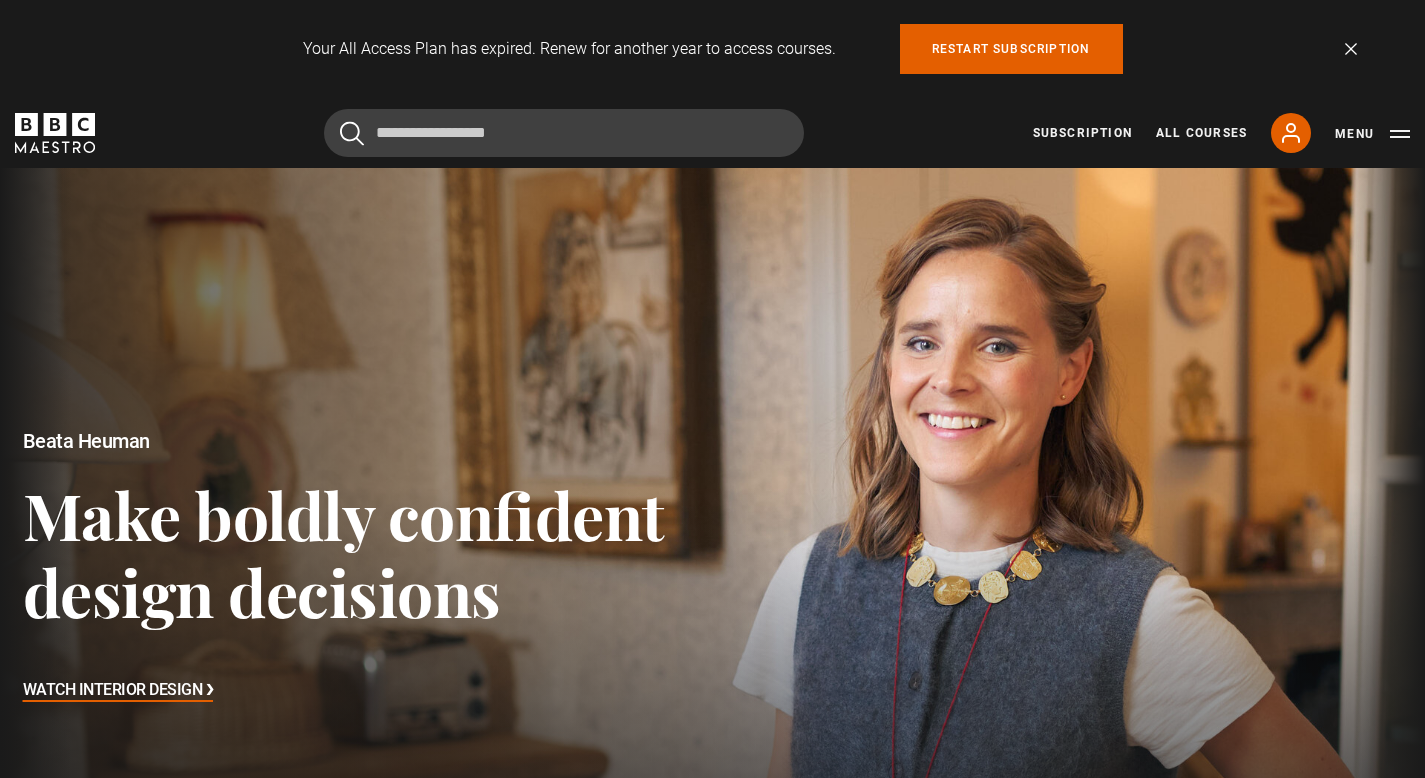scroll, scrollTop: 0, scrollLeft: 0, axis: both 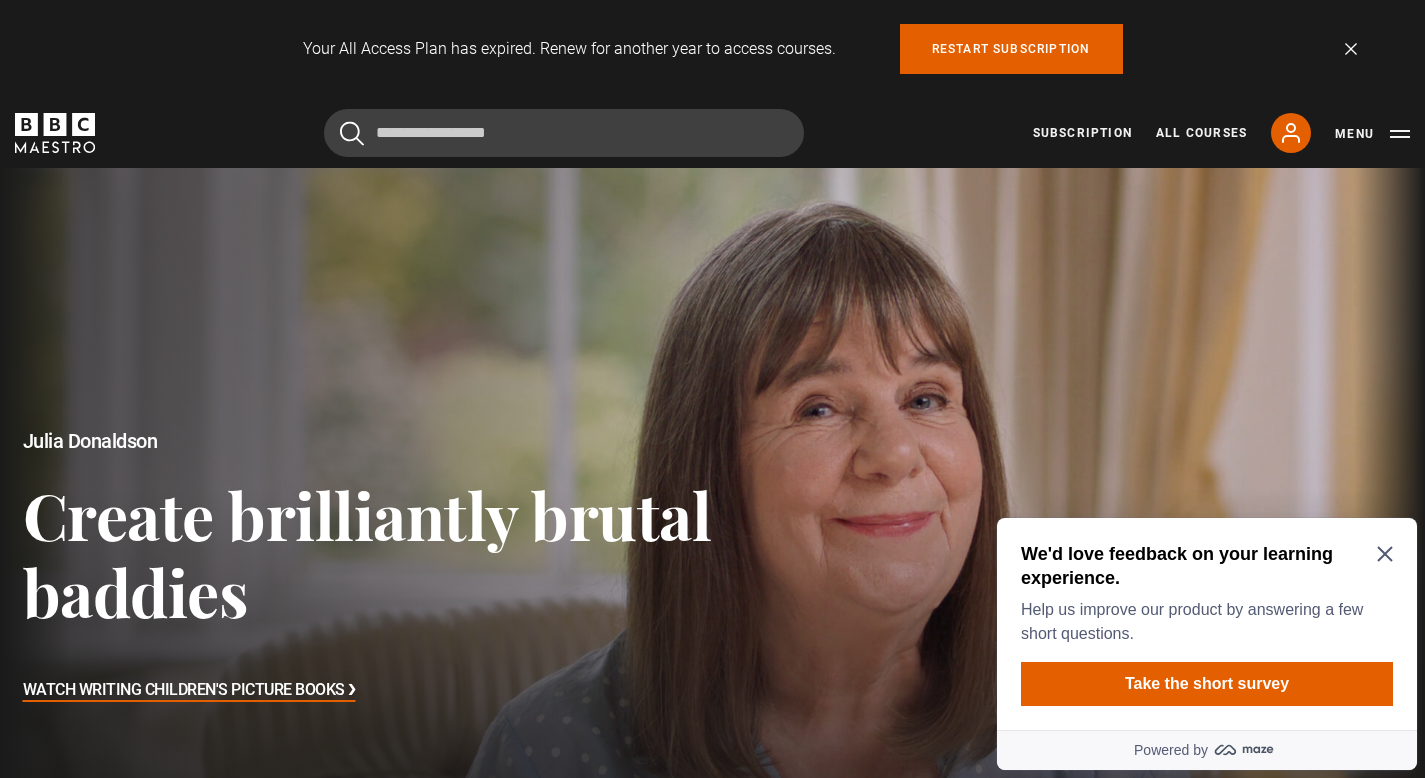 click 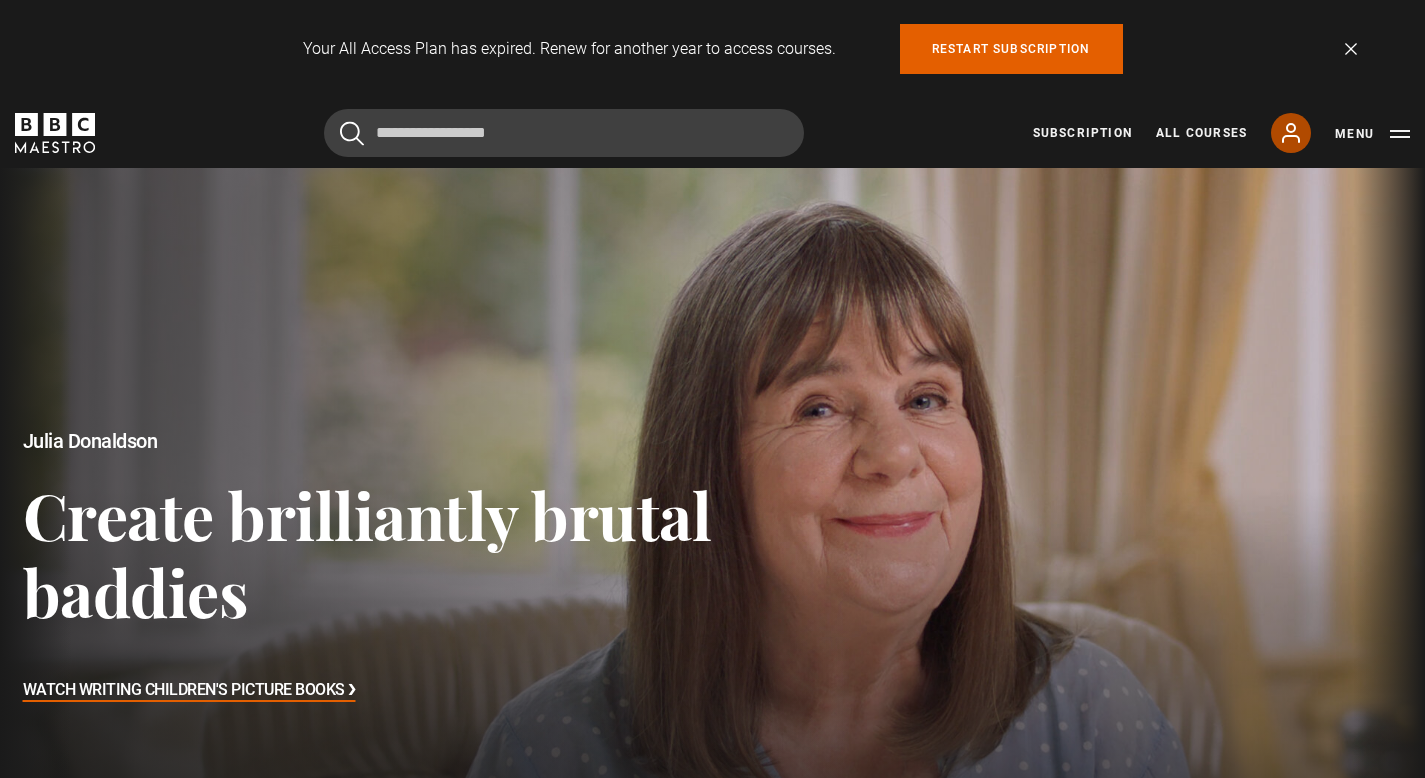 click 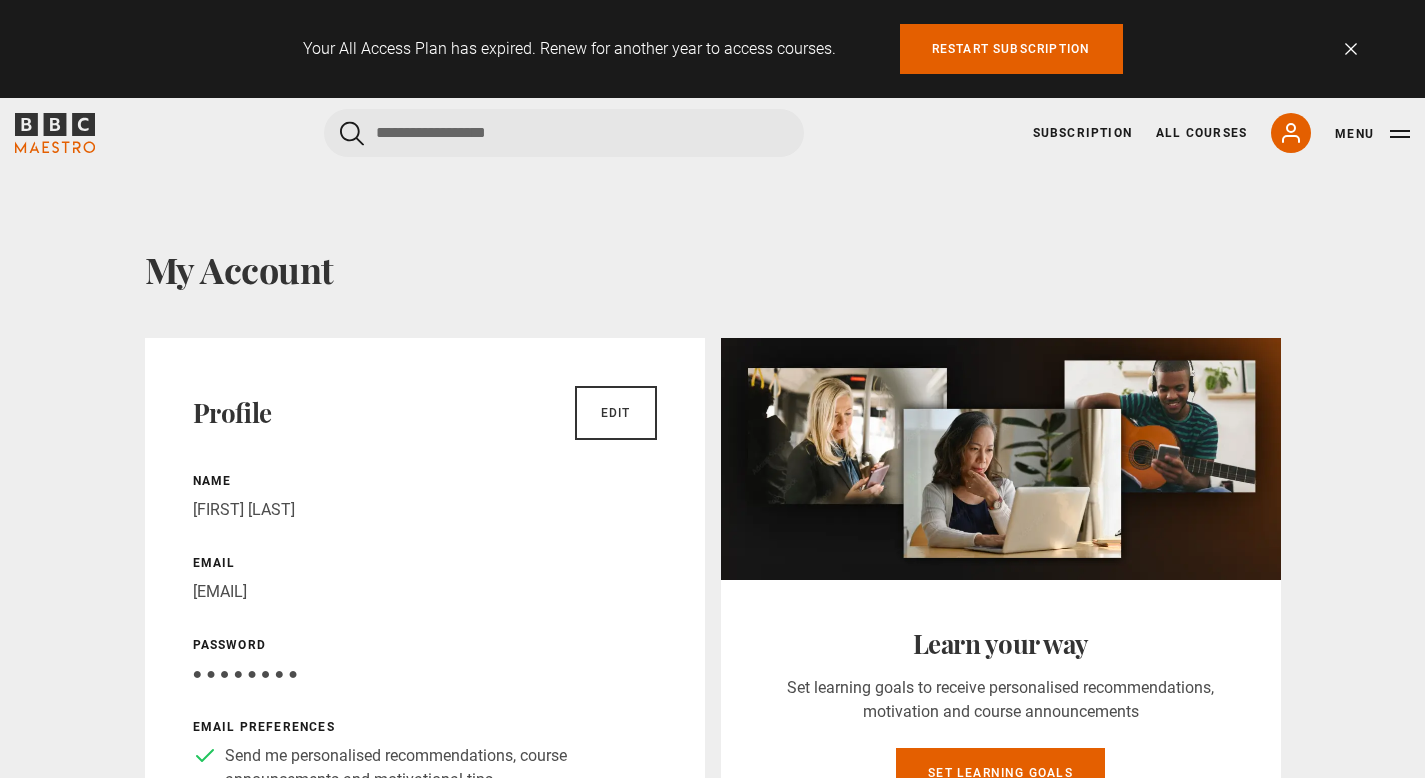 scroll, scrollTop: 0, scrollLeft: 0, axis: both 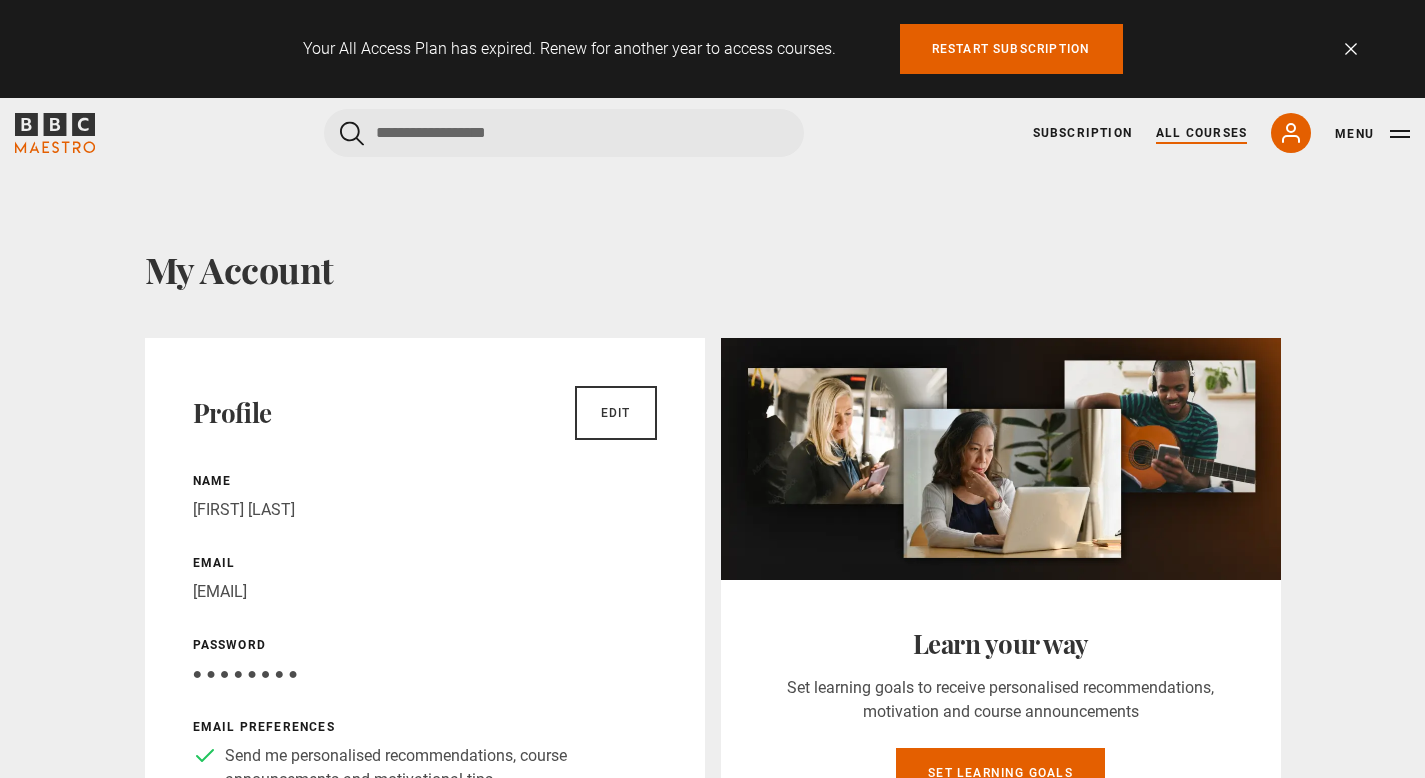 click on "All Courses" at bounding box center [1201, 133] 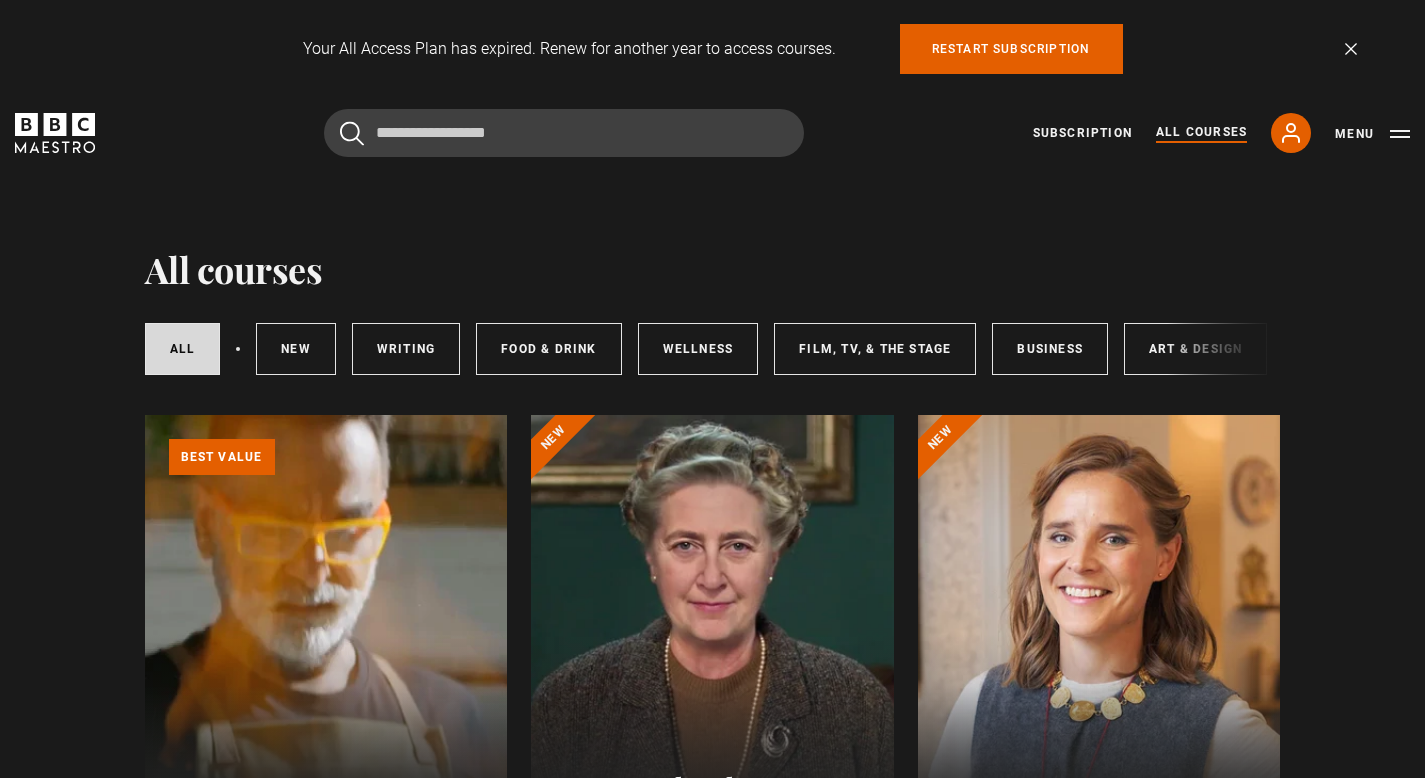 scroll, scrollTop: 0, scrollLeft: 0, axis: both 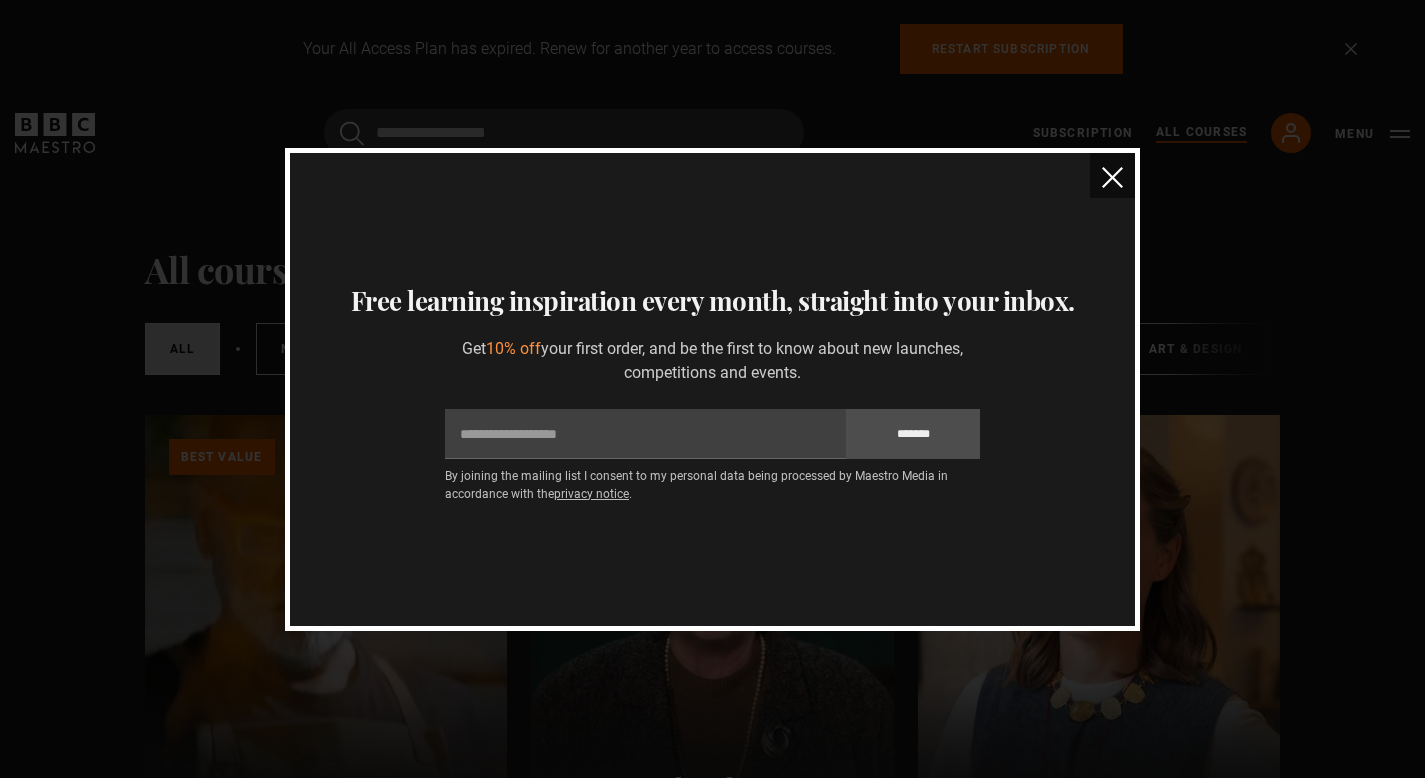 click at bounding box center [1112, 177] 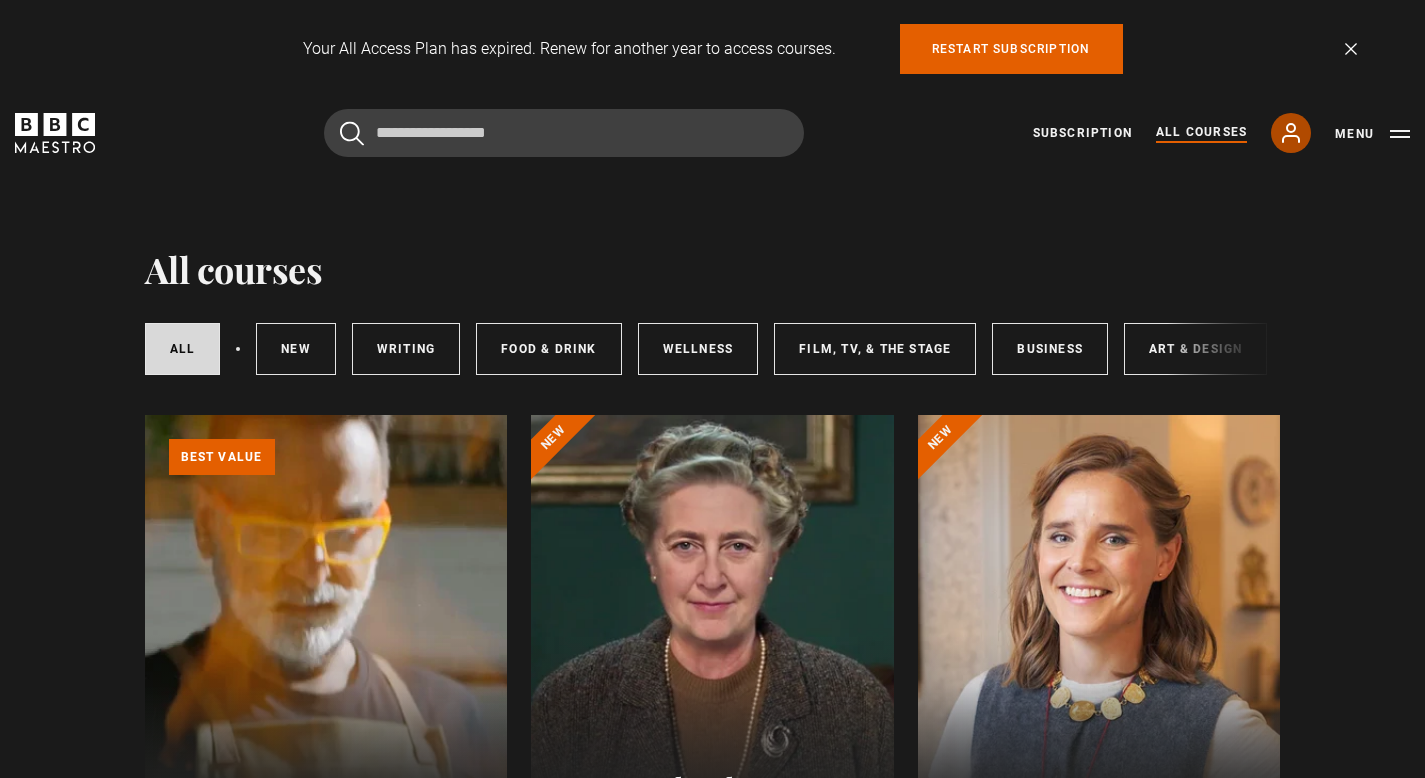 click 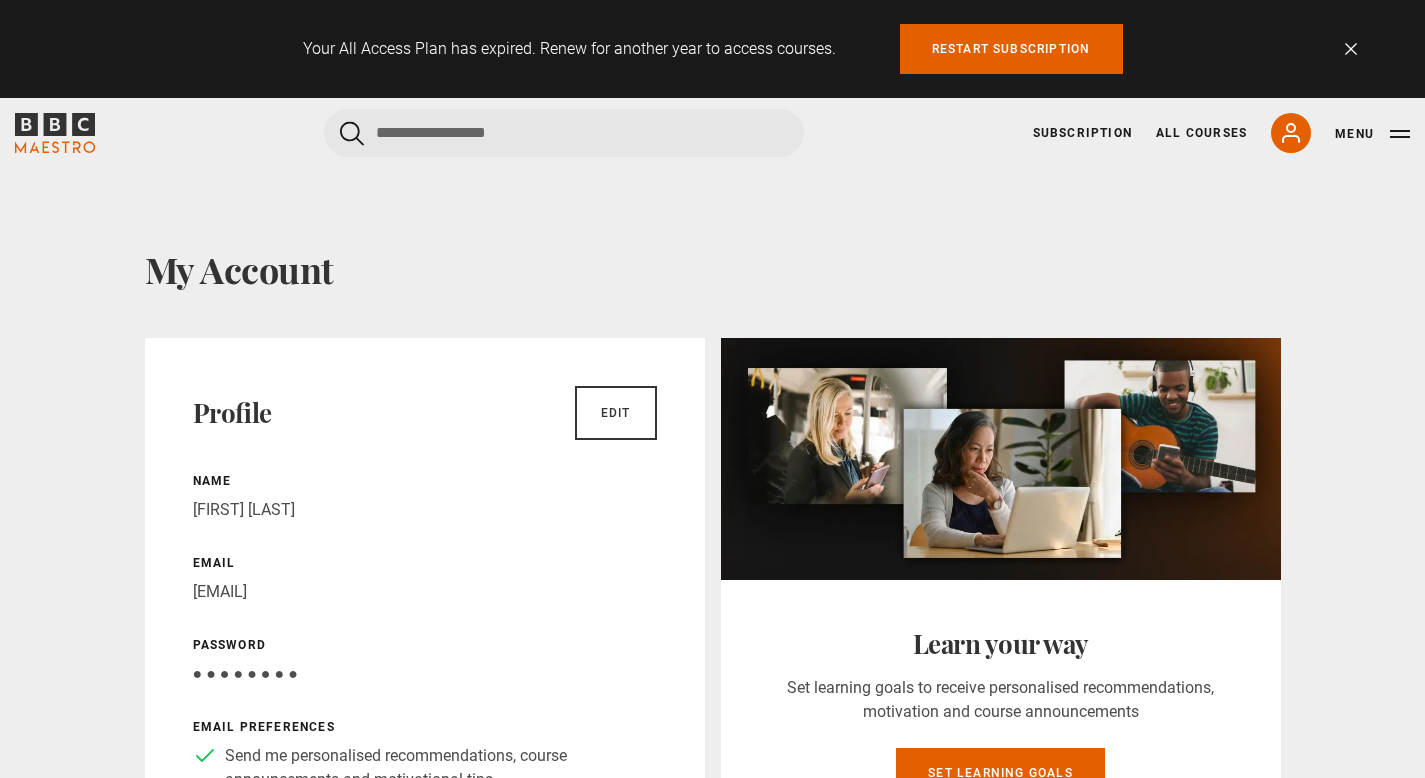 scroll, scrollTop: 0, scrollLeft: 0, axis: both 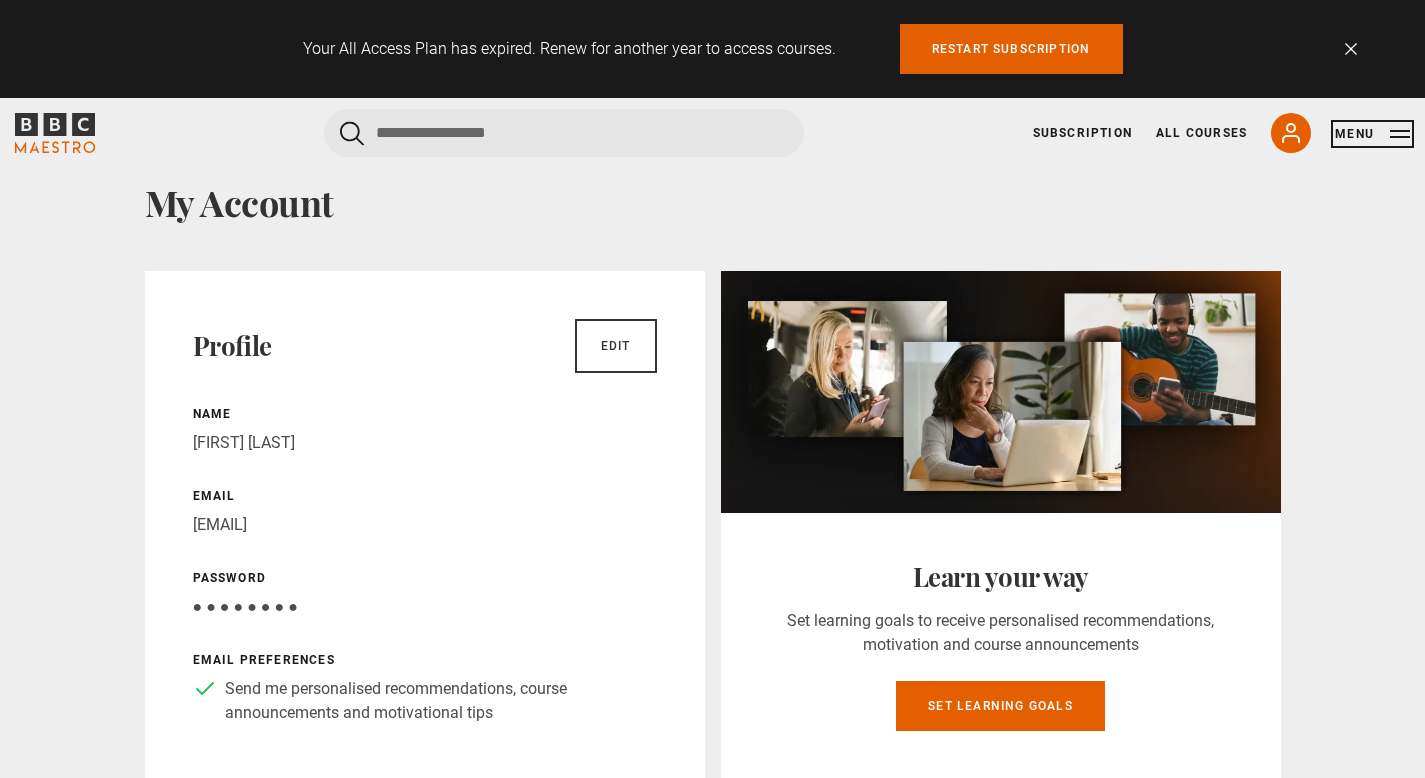 click on "Menu" at bounding box center (1372, 134) 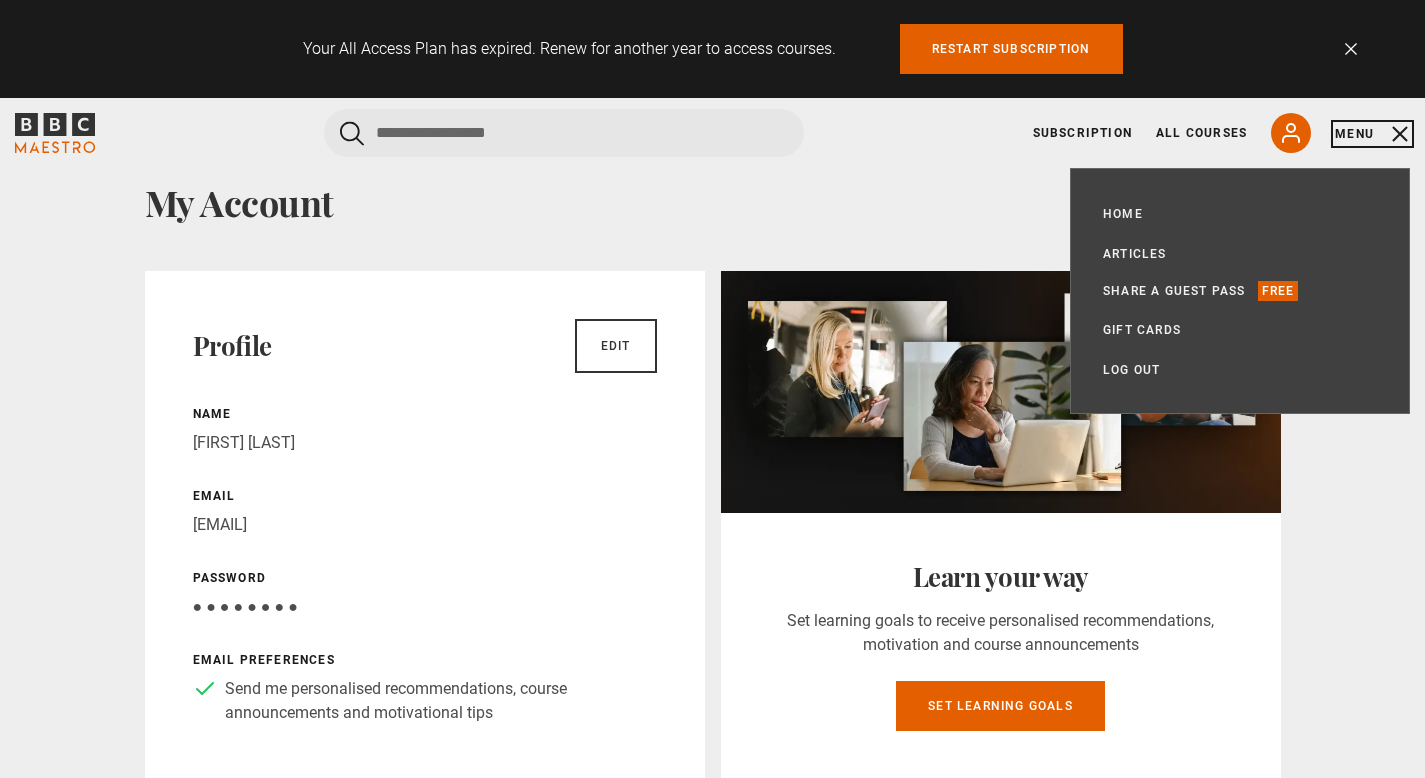 click on "Menu" at bounding box center [1372, 134] 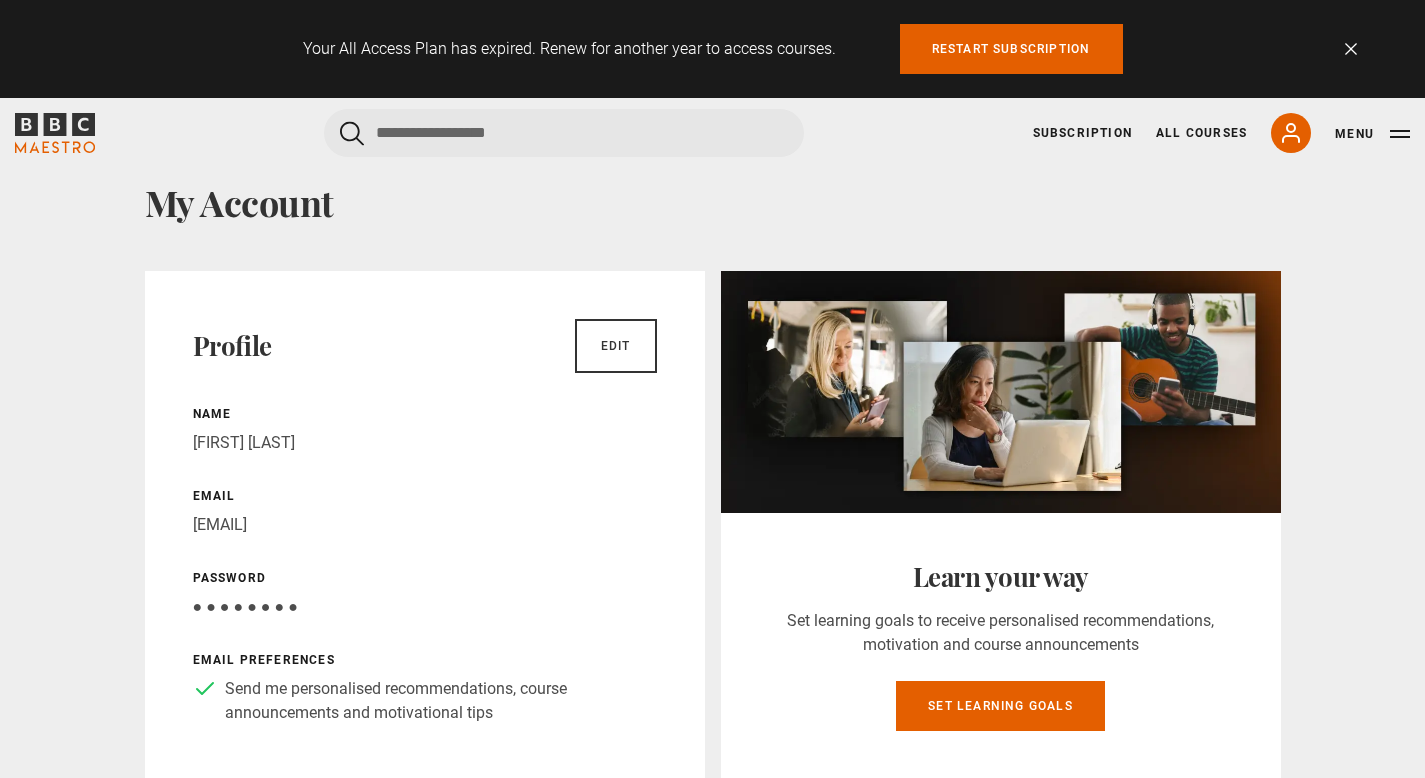 click on "Dismiss" at bounding box center [1351, 49] 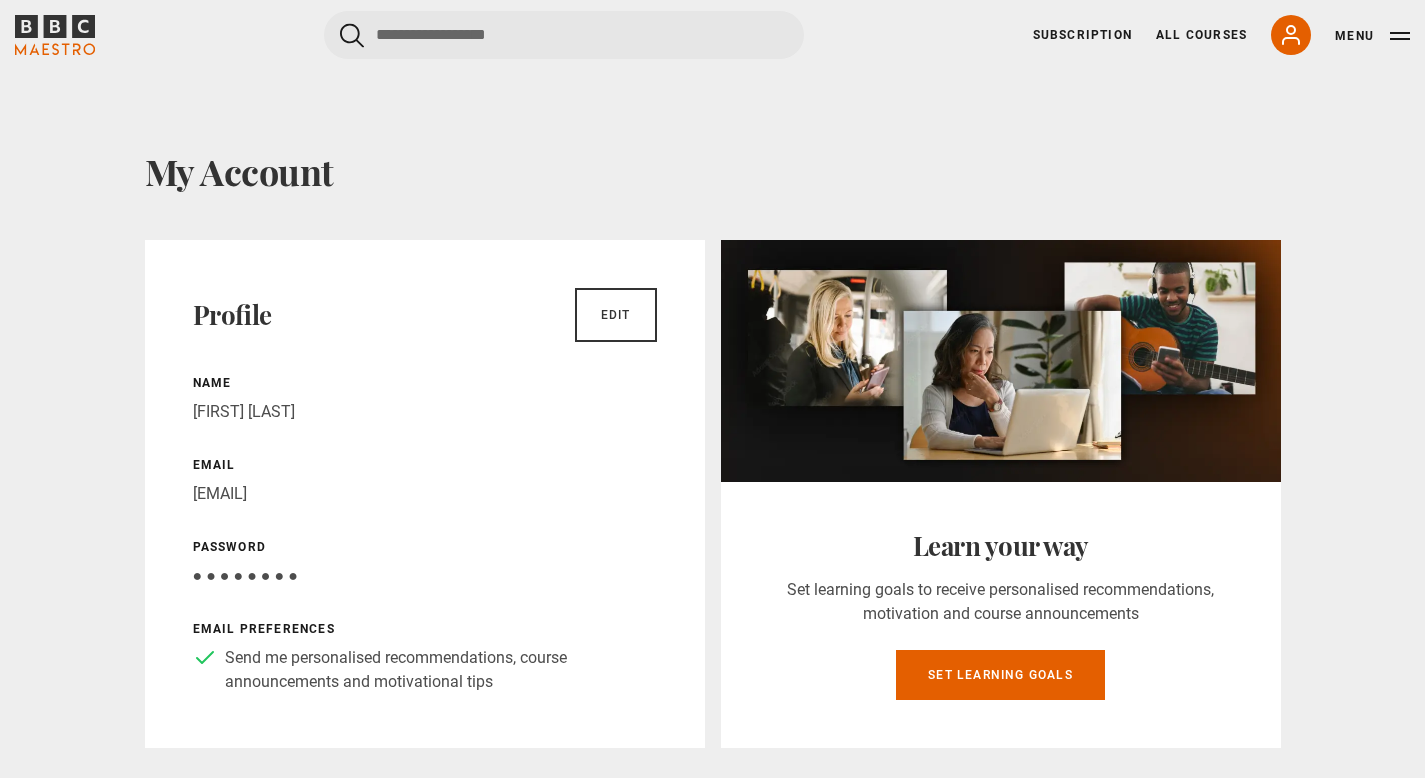 scroll, scrollTop: 0, scrollLeft: 0, axis: both 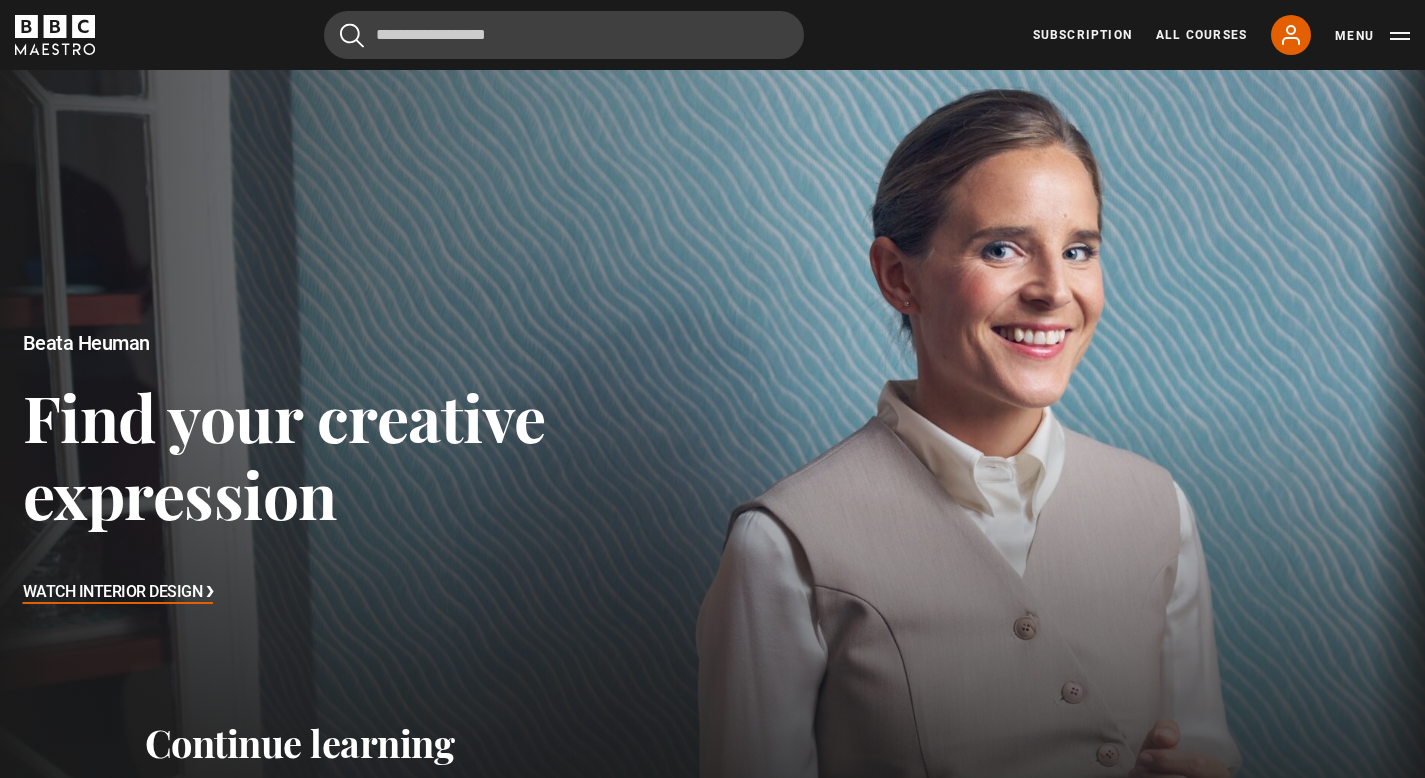 click on "Watch
Interior Design ❯" at bounding box center (118, 593) 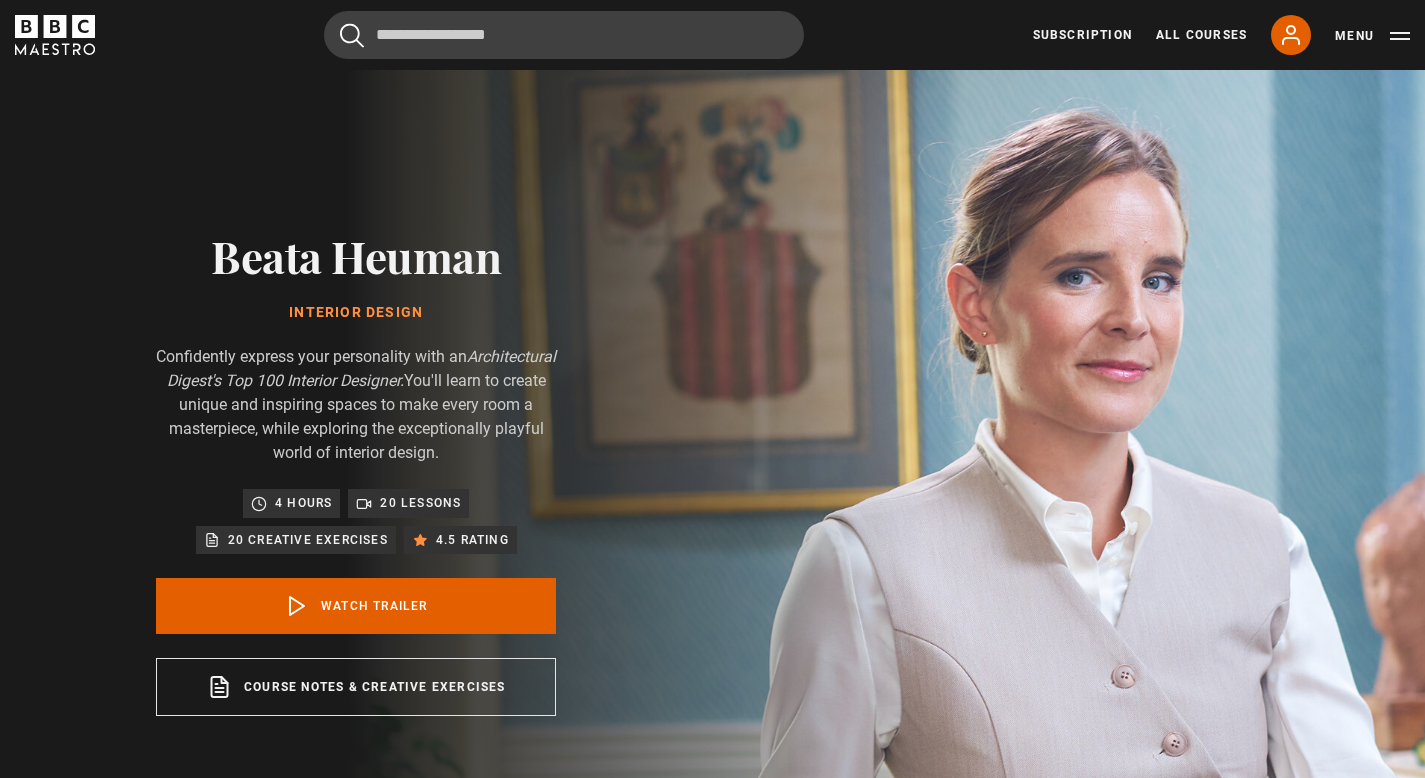 scroll, scrollTop: 0, scrollLeft: 0, axis: both 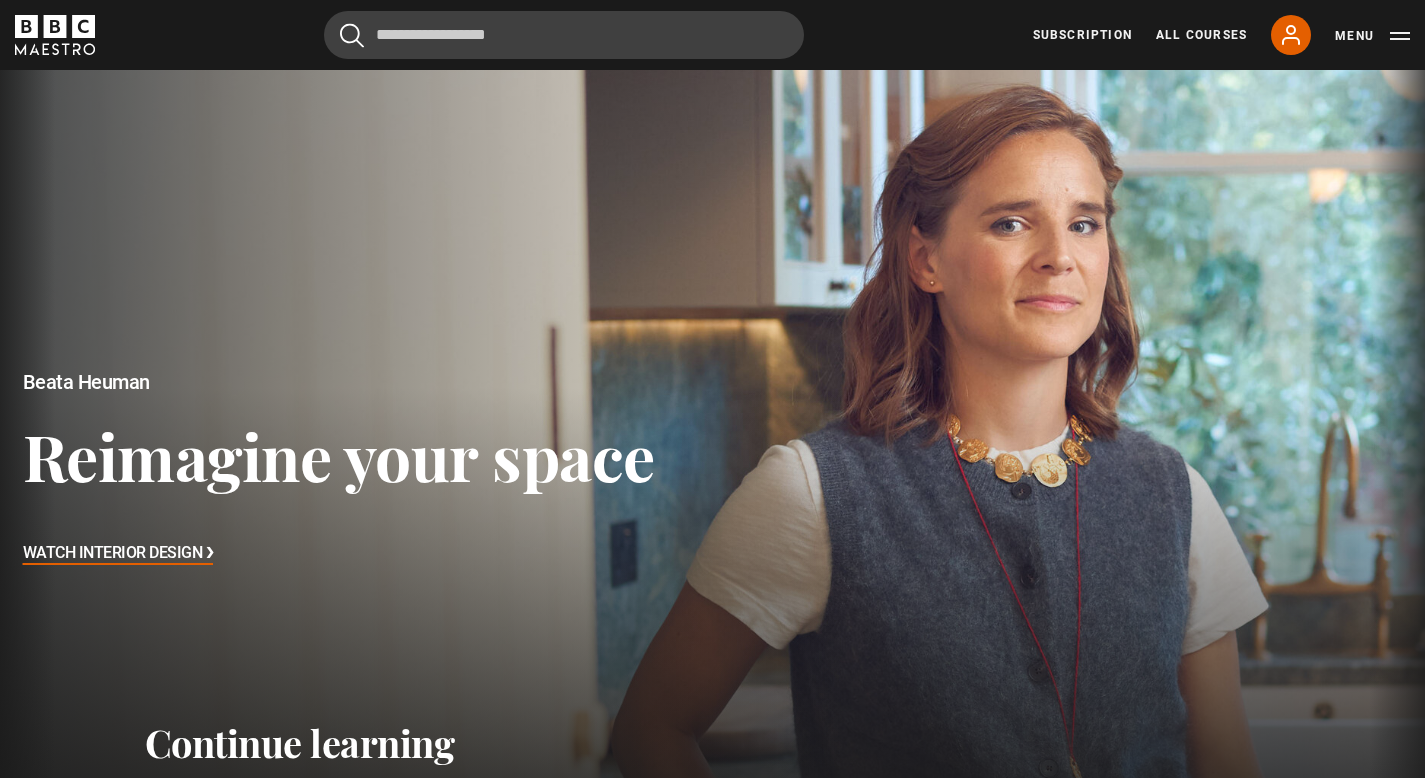click on "Watch
Interior Design ❯" at bounding box center (118, 554) 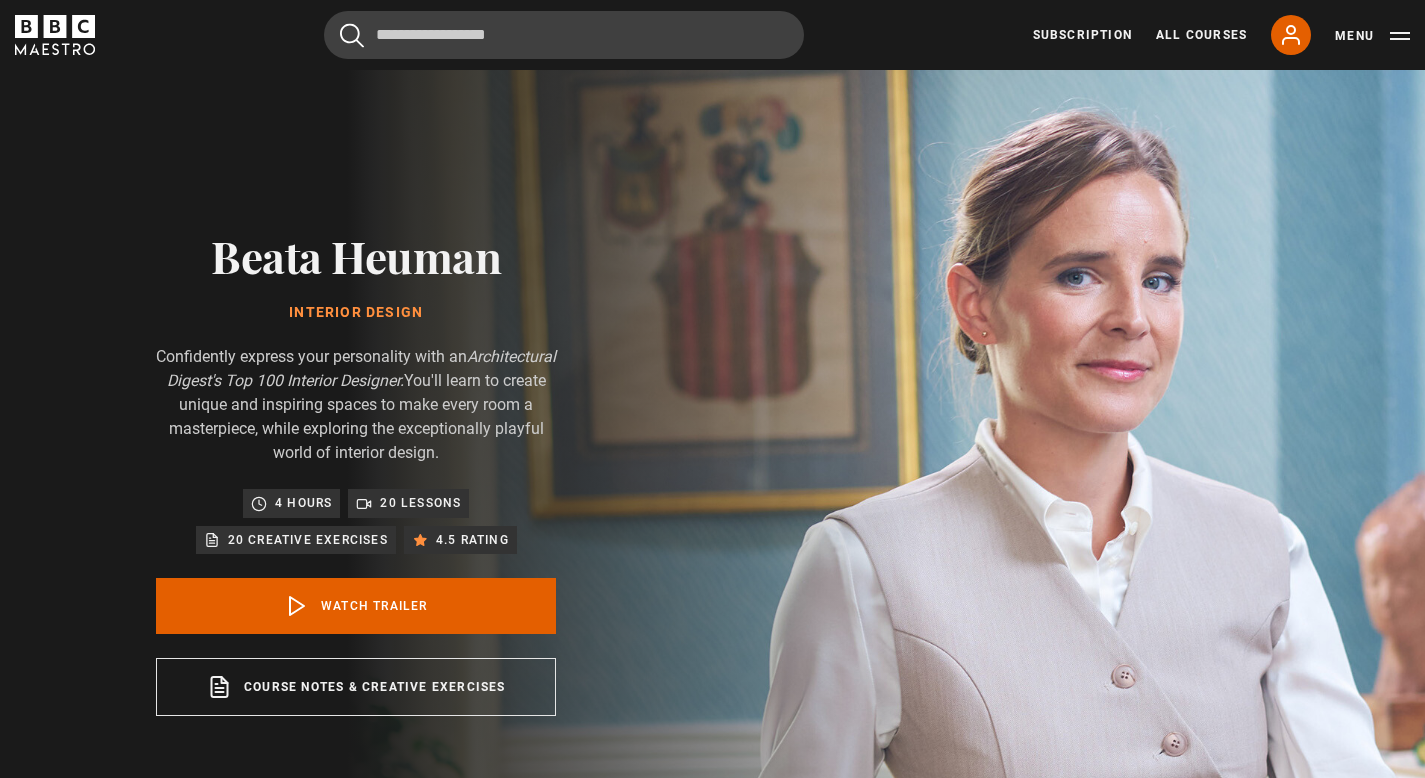 scroll, scrollTop: 0, scrollLeft: 0, axis: both 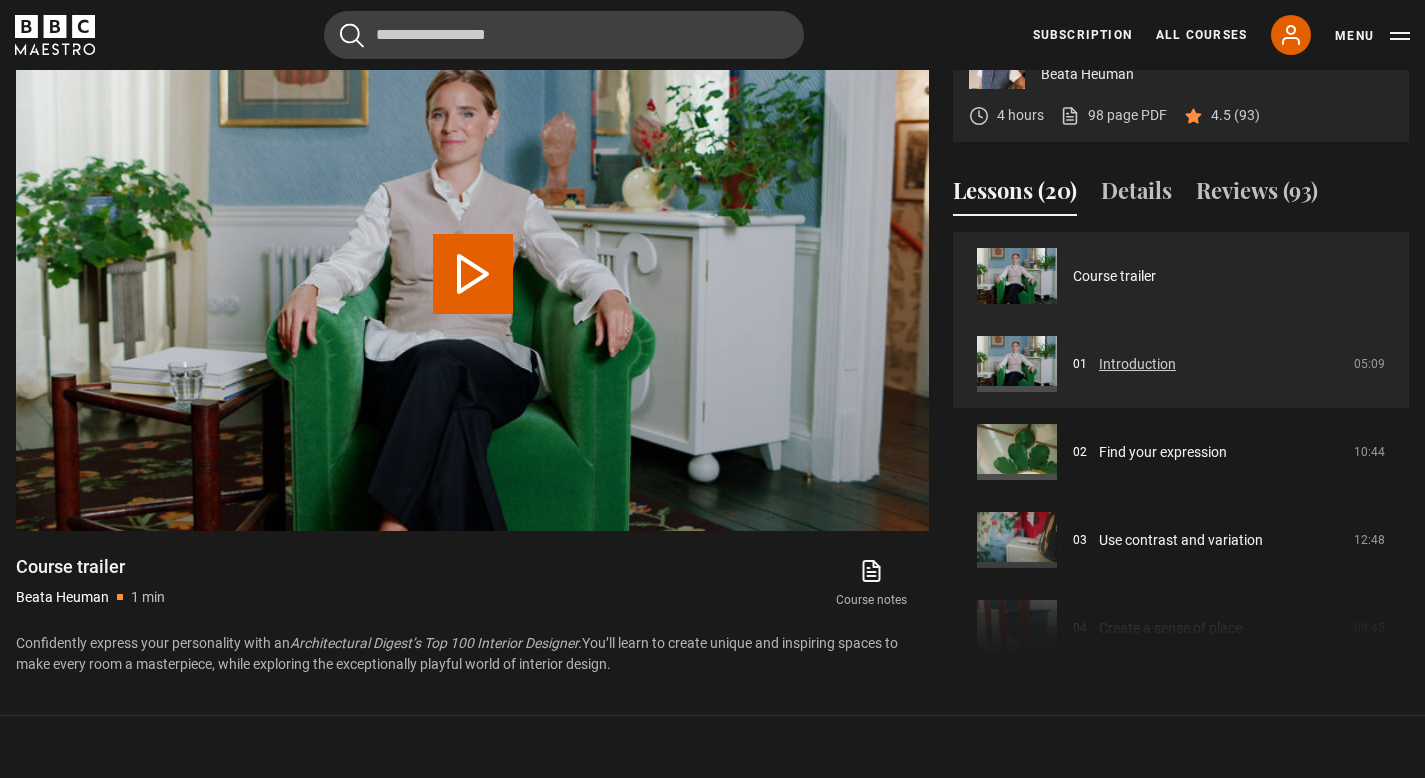 click on "Introduction" at bounding box center (1137, 364) 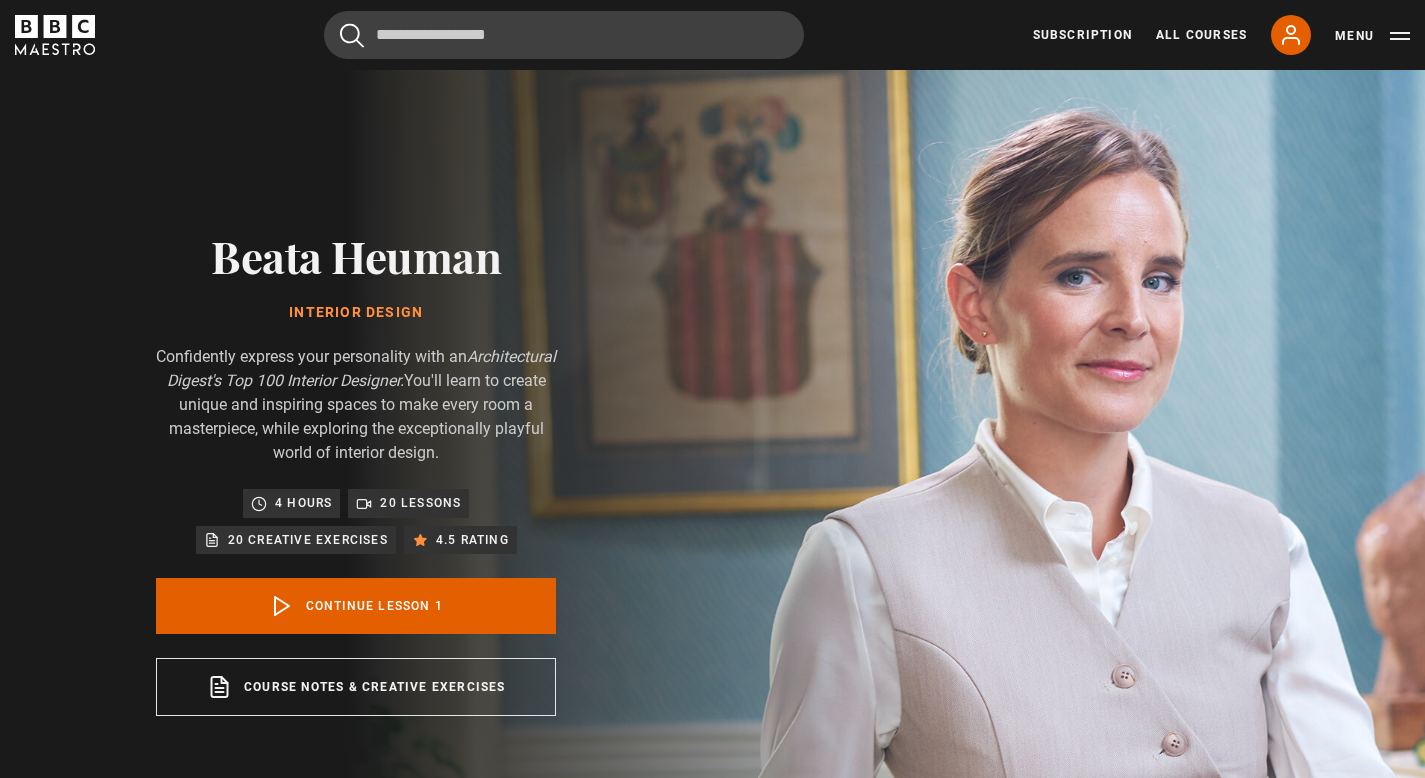 scroll, scrollTop: 876, scrollLeft: 0, axis: vertical 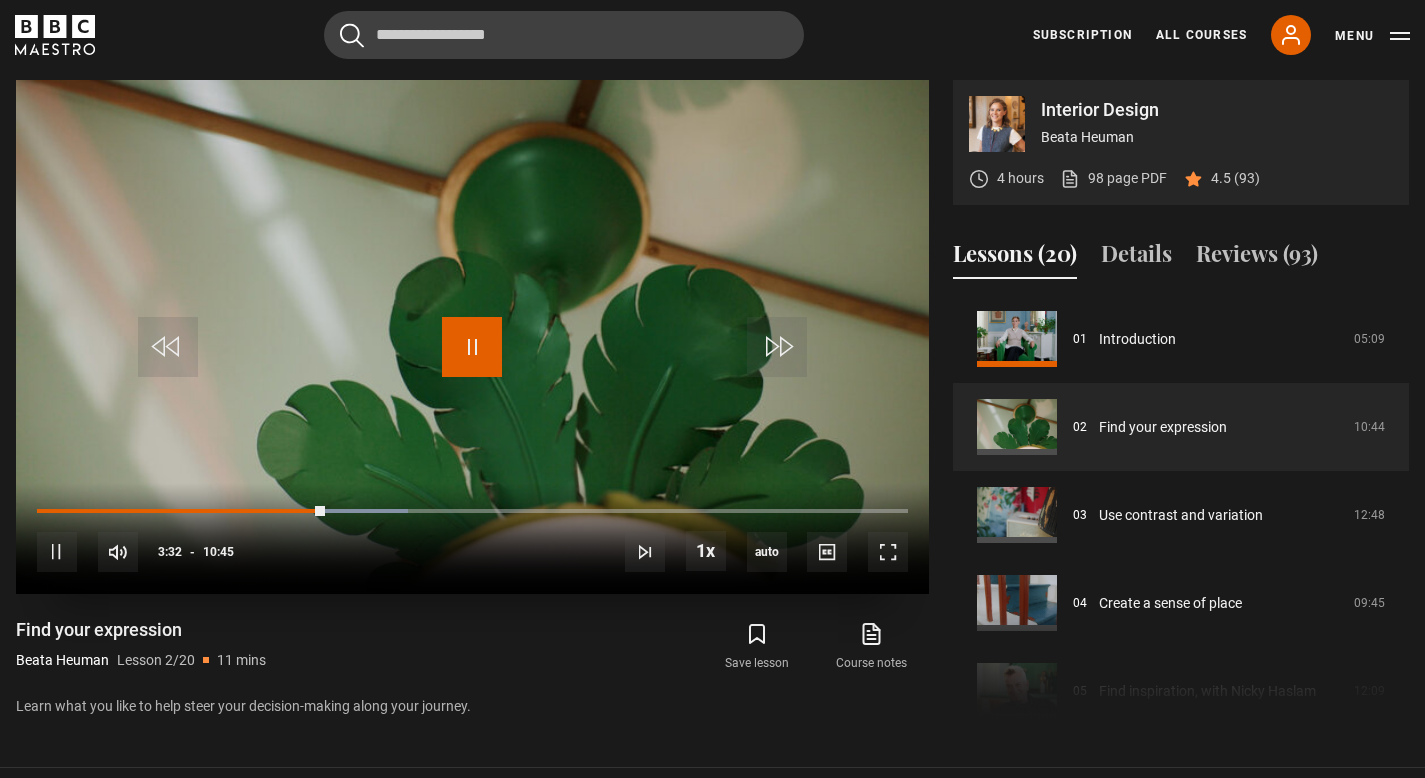click at bounding box center (472, 347) 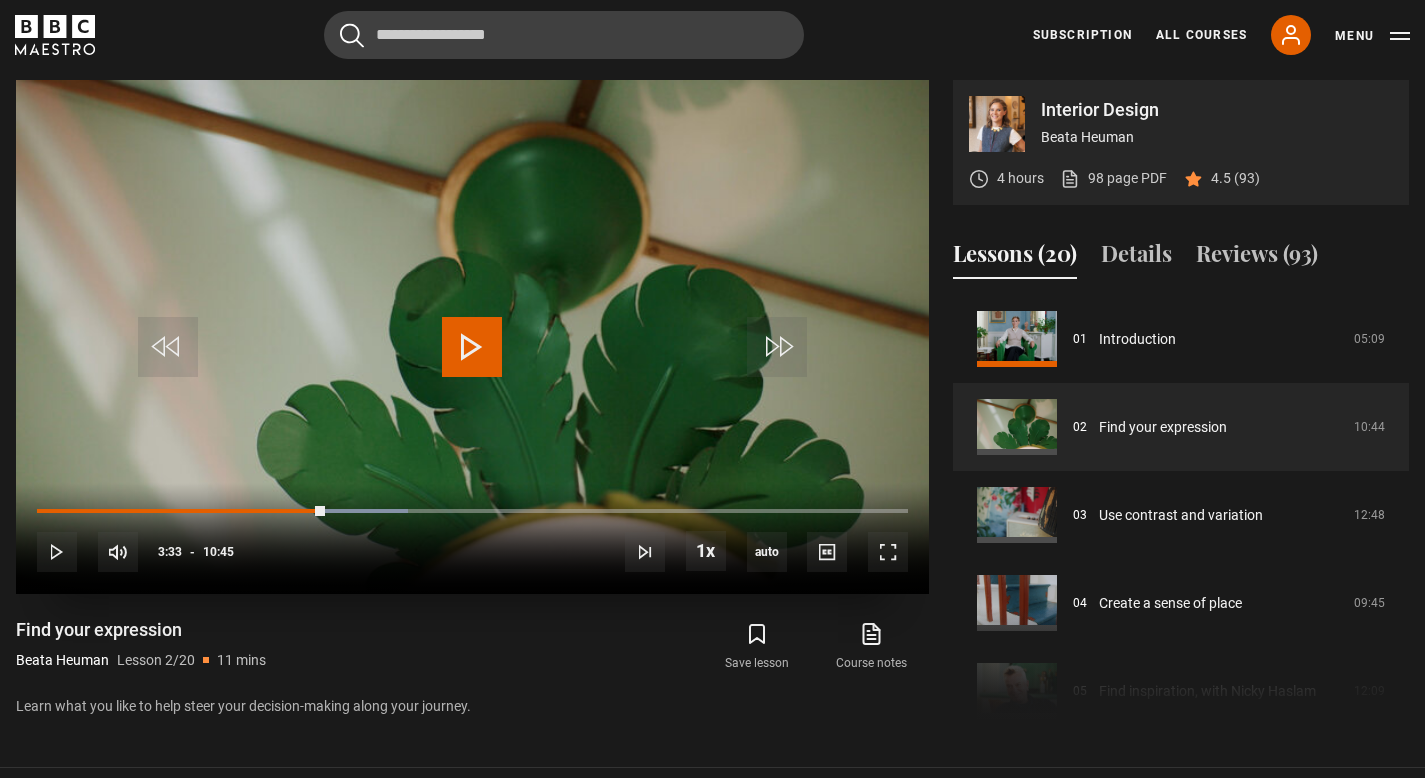 click at bounding box center [472, 347] 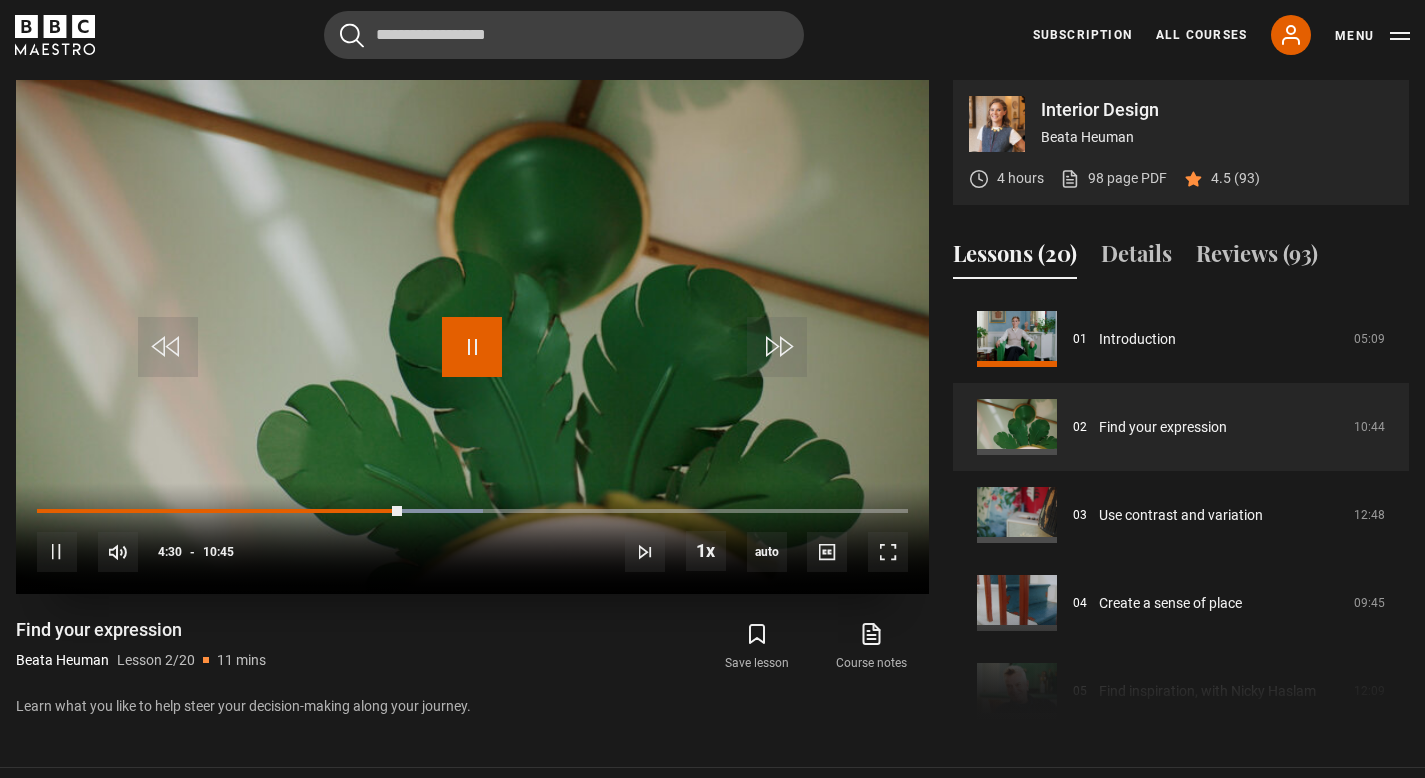click at bounding box center (472, 347) 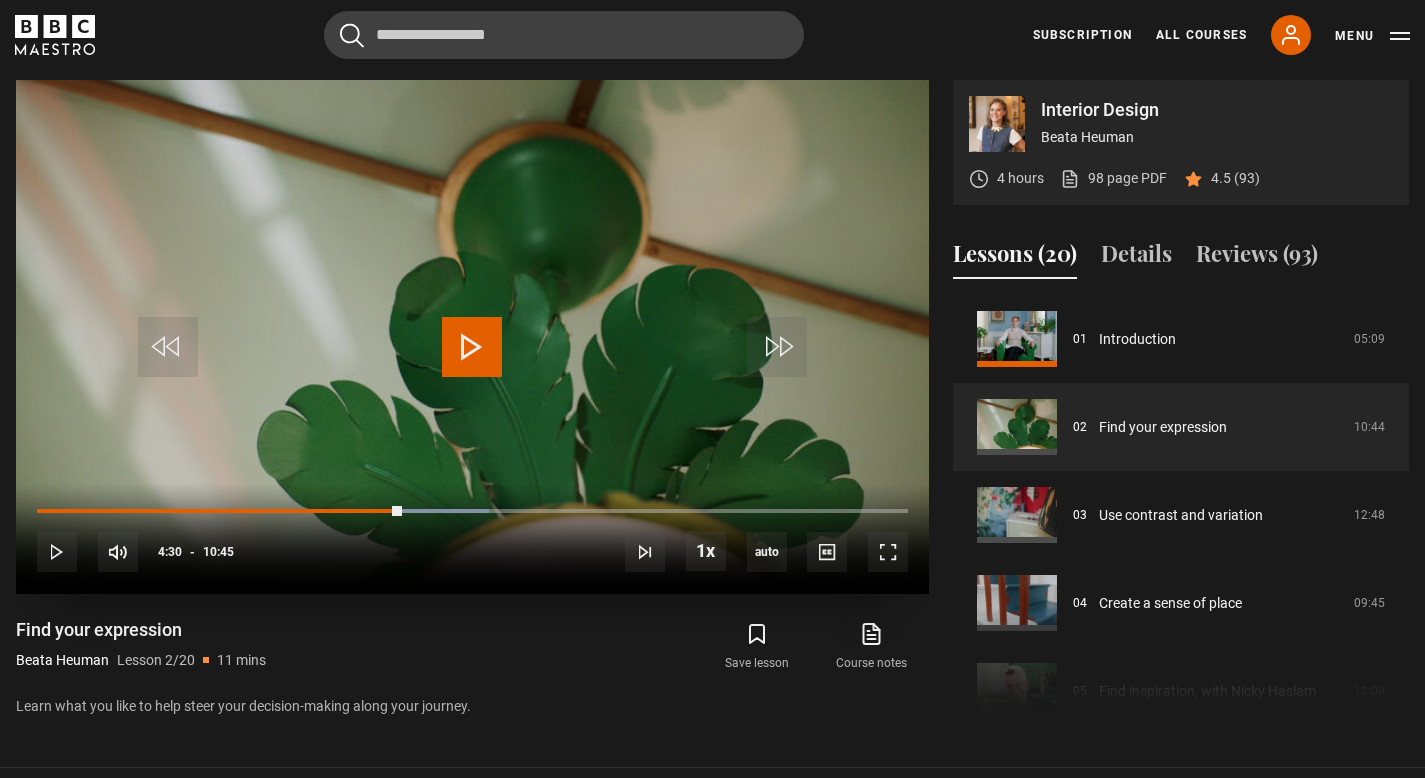 click at bounding box center (472, 347) 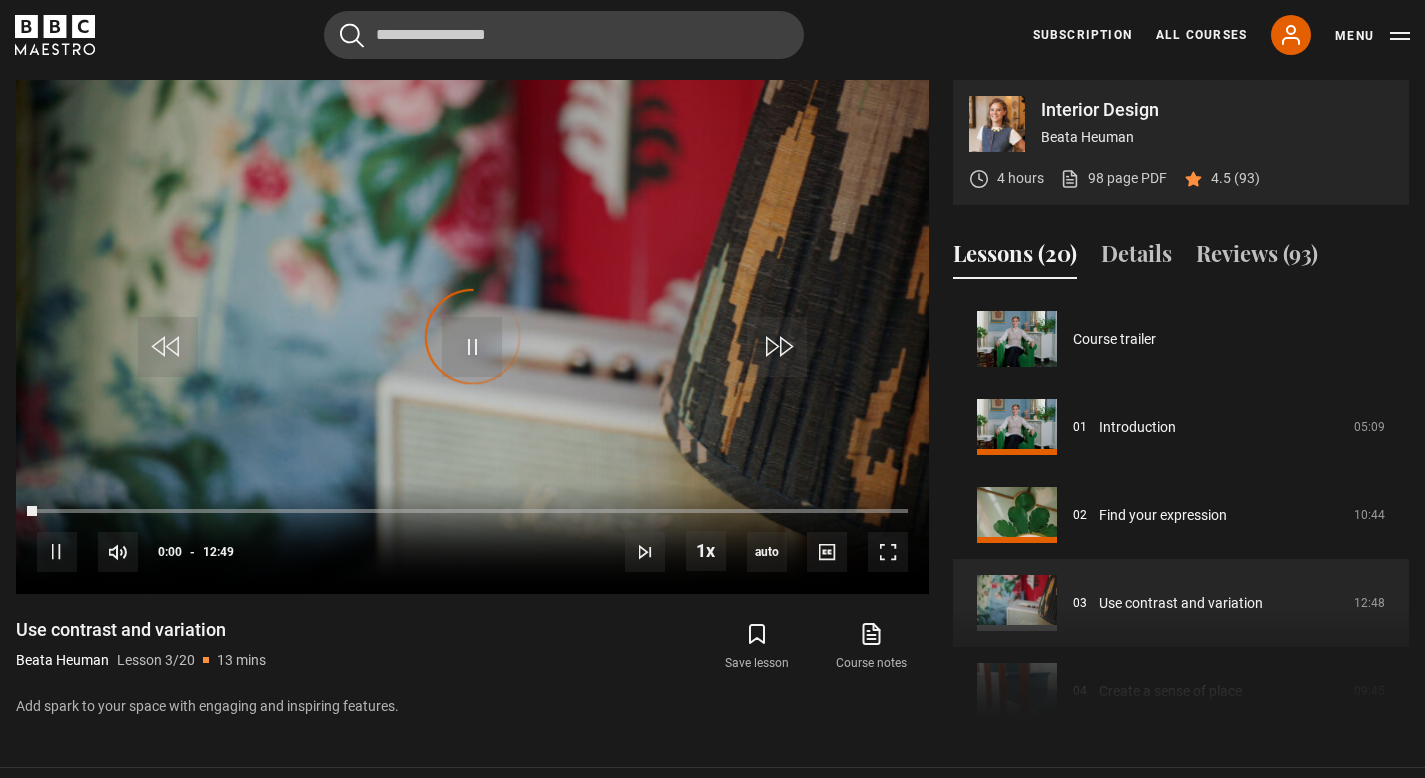 scroll, scrollTop: 176, scrollLeft: 0, axis: vertical 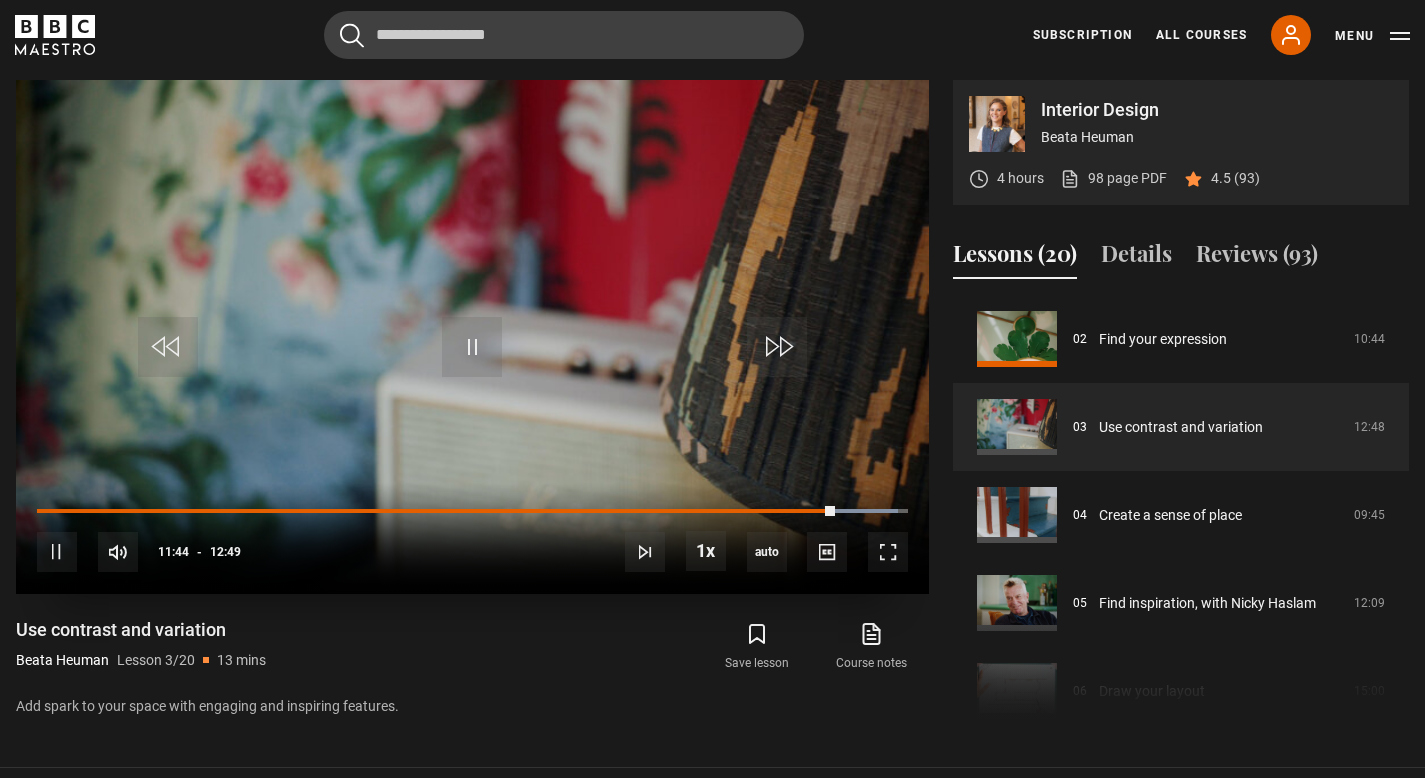 click at bounding box center [472, 337] 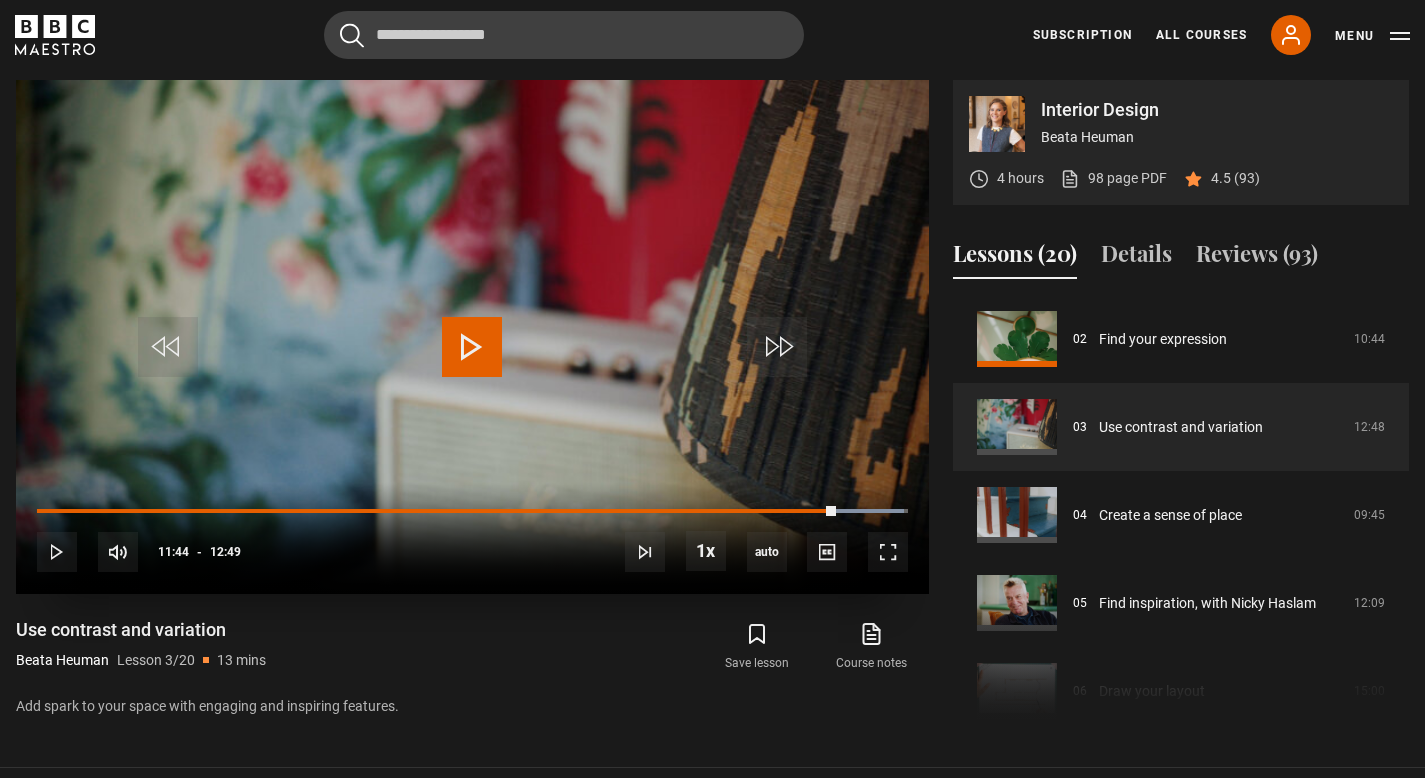 click at bounding box center [472, 337] 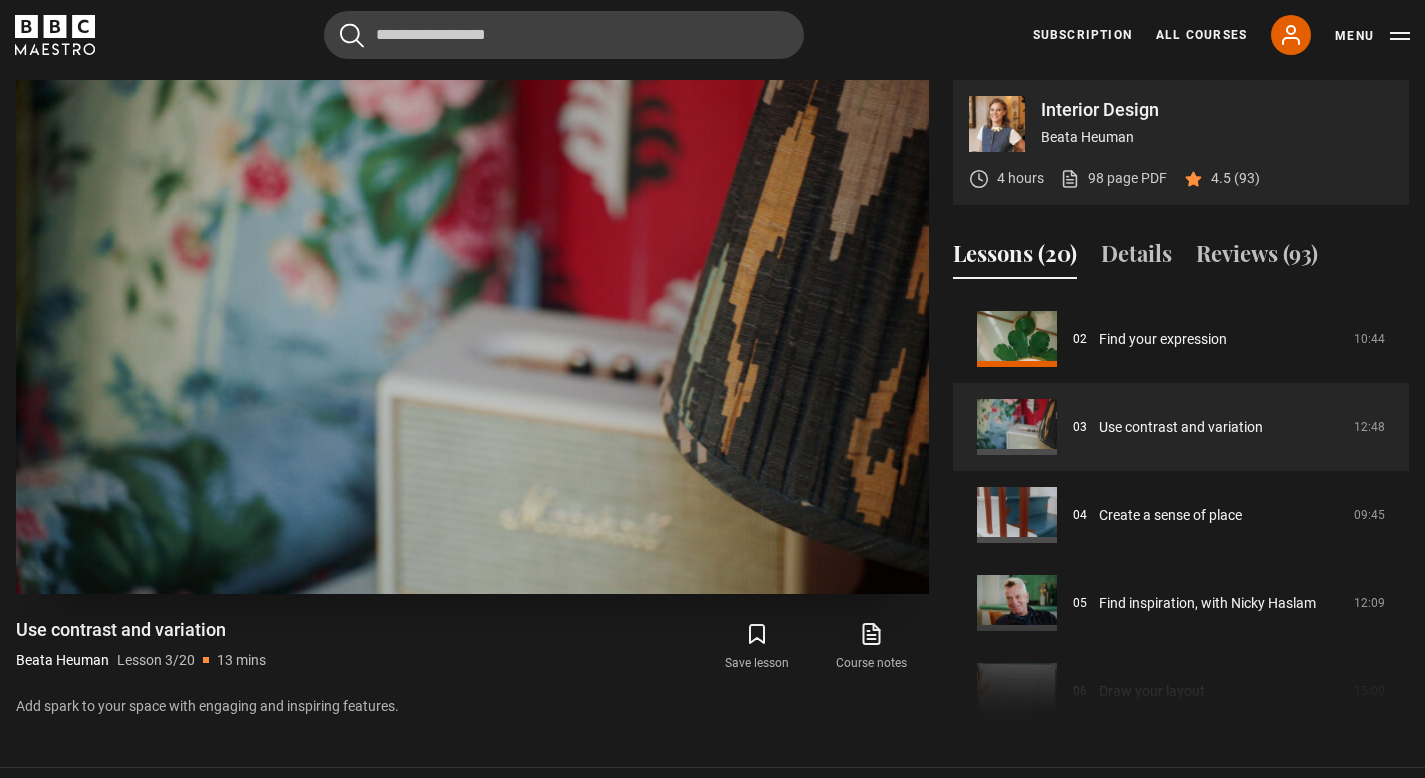 click at bounding box center [472, 337] 